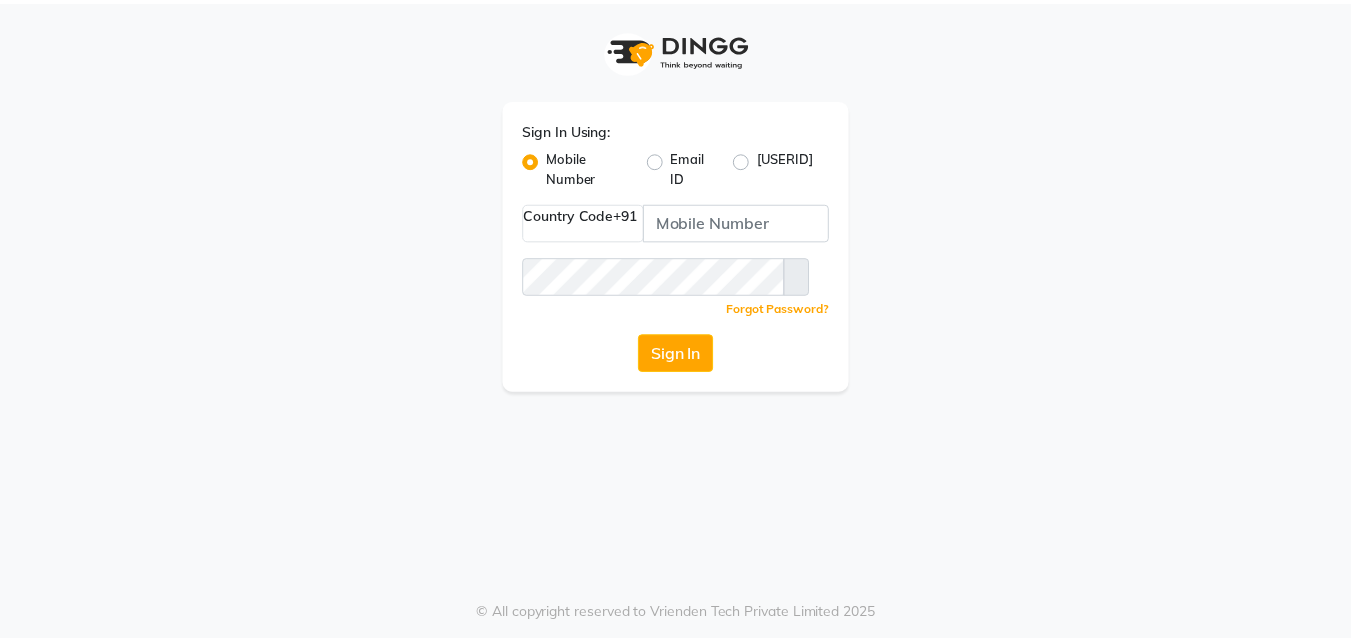 scroll, scrollTop: 0, scrollLeft: 0, axis: both 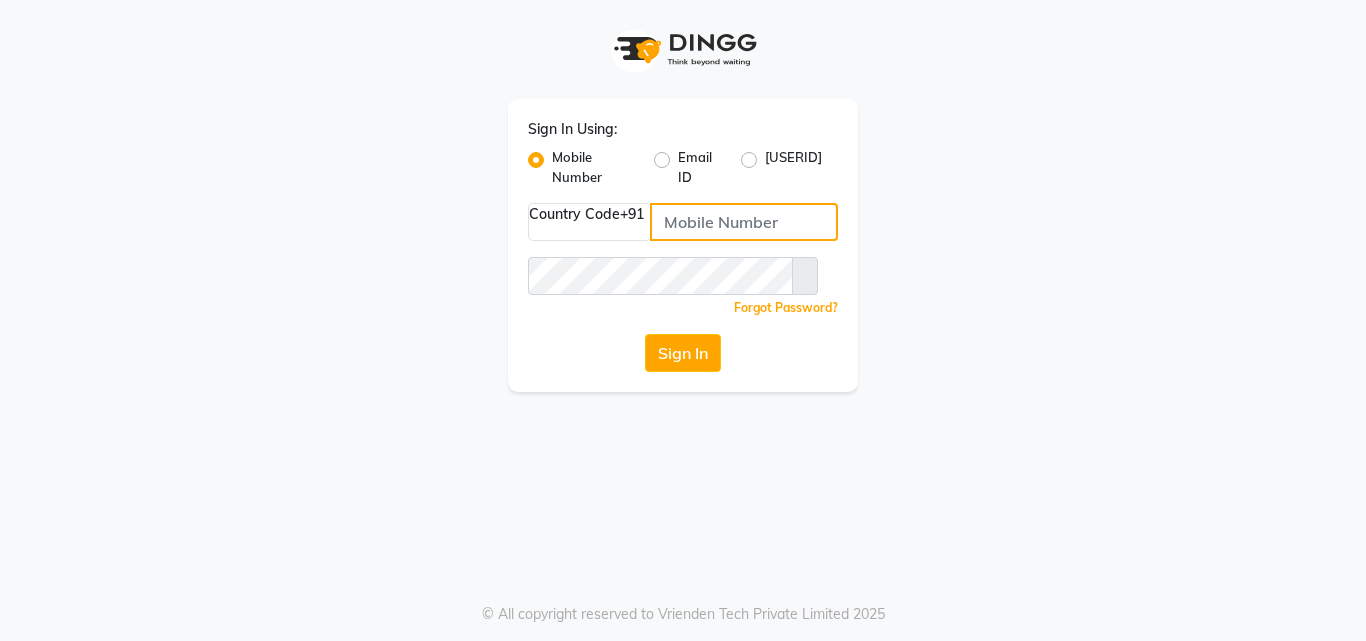 click at bounding box center (744, 222) 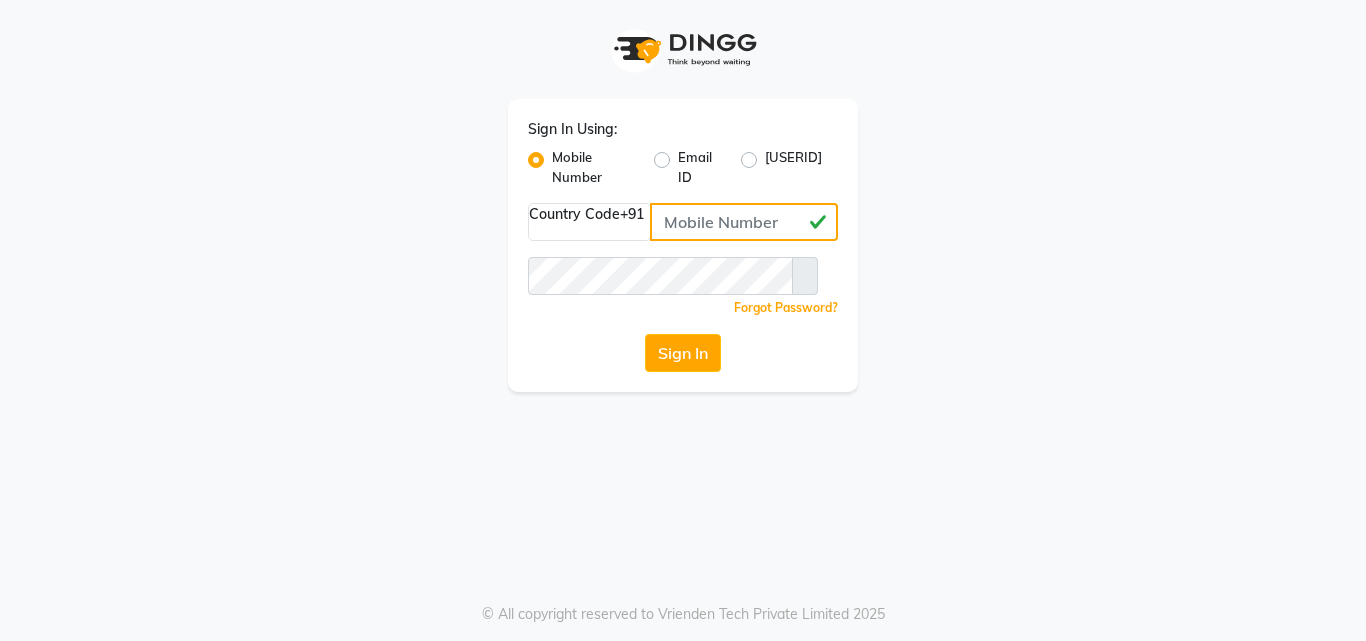 type on "[PHONE]" 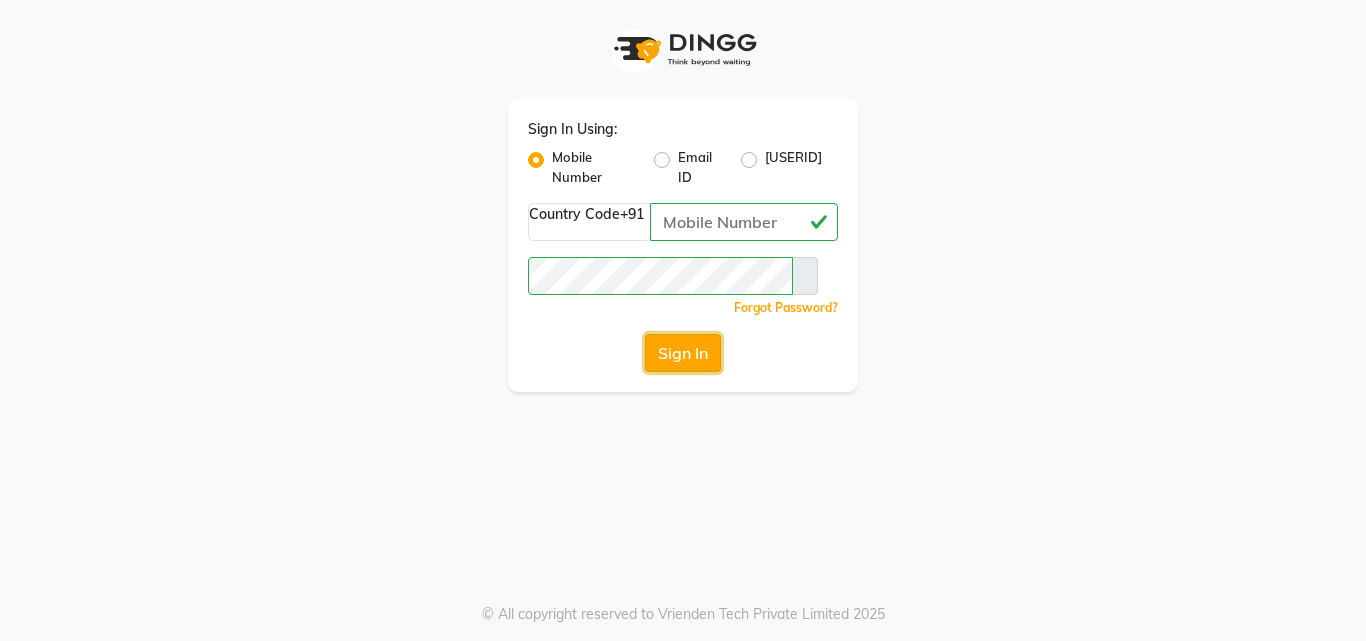 click on "Sign In" at bounding box center [683, 353] 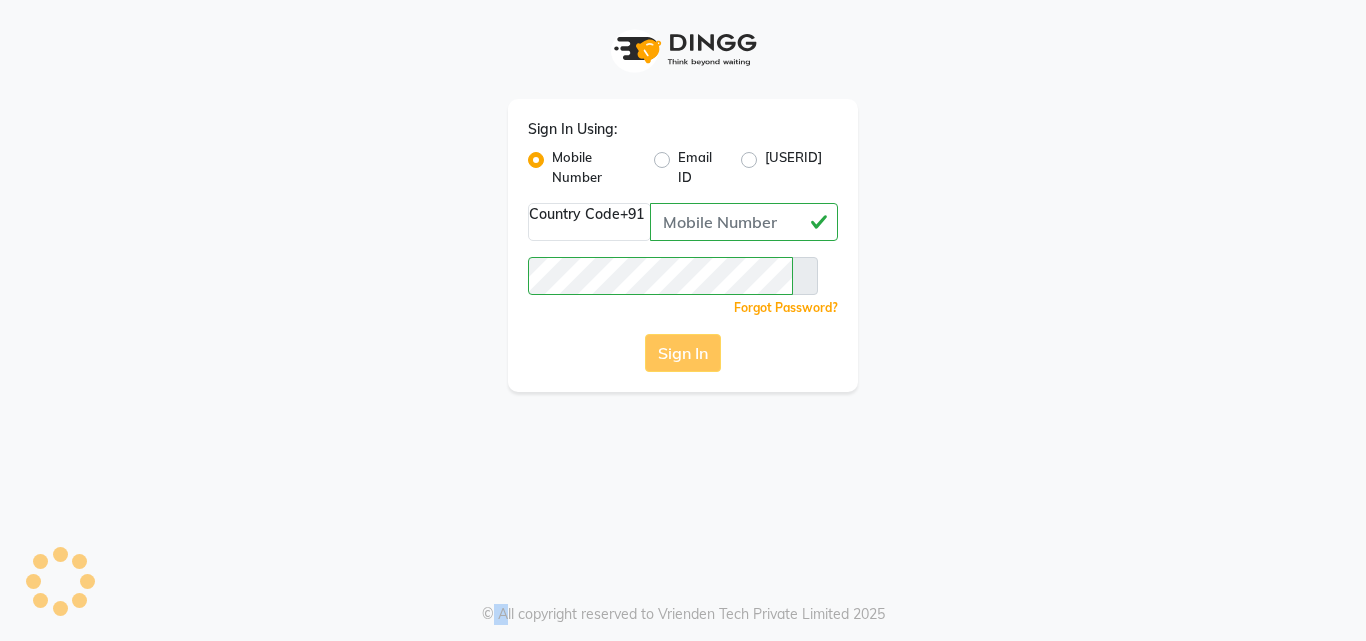click on "Sign In" at bounding box center (683, 353) 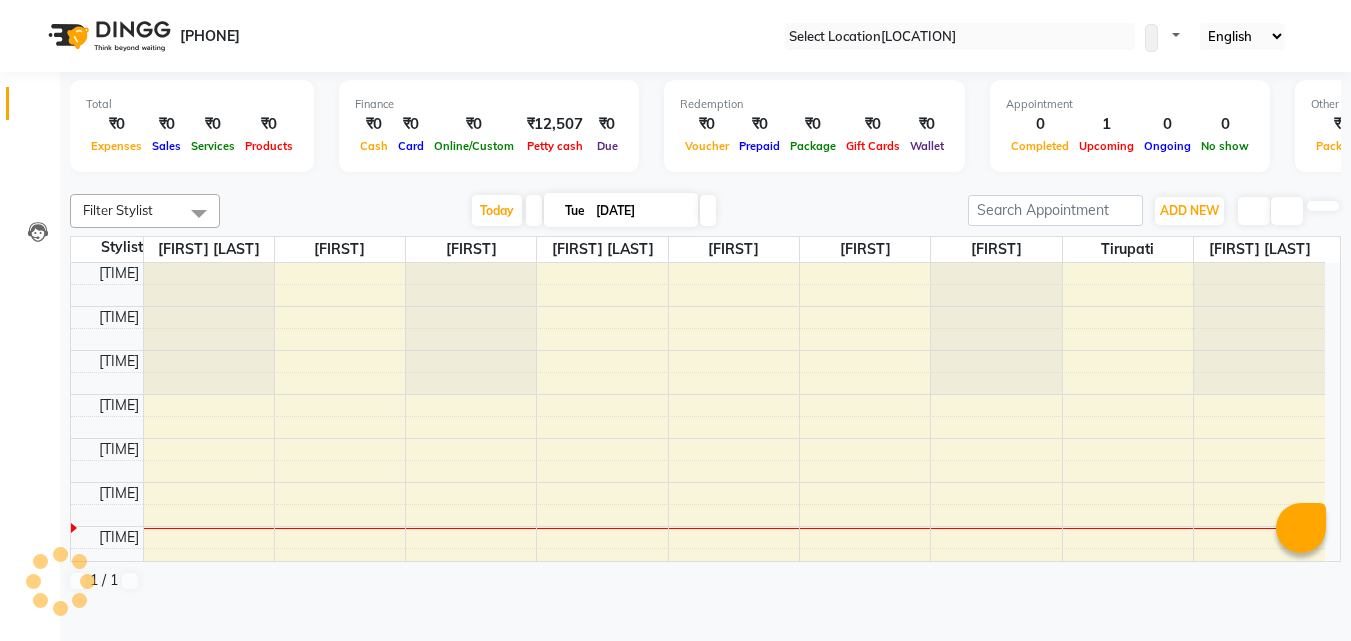 scroll, scrollTop: 0, scrollLeft: 0, axis: both 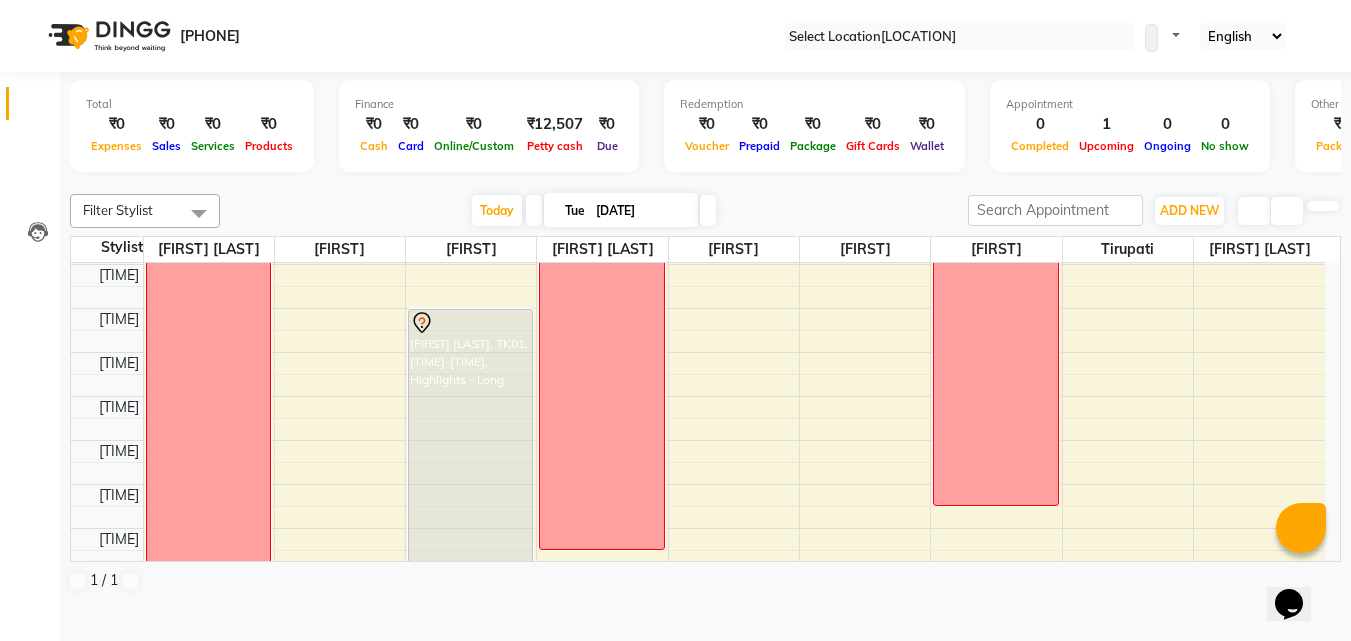 click at bounding box center [708, 210] 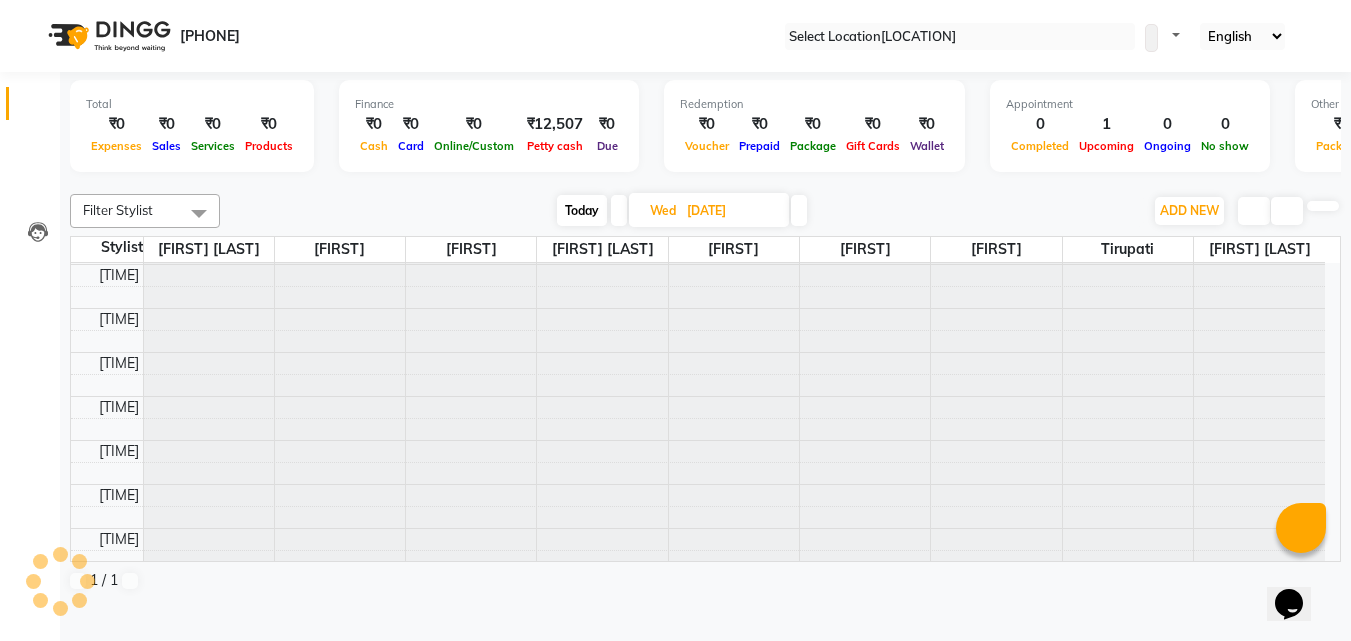 scroll, scrollTop: 0, scrollLeft: 0, axis: both 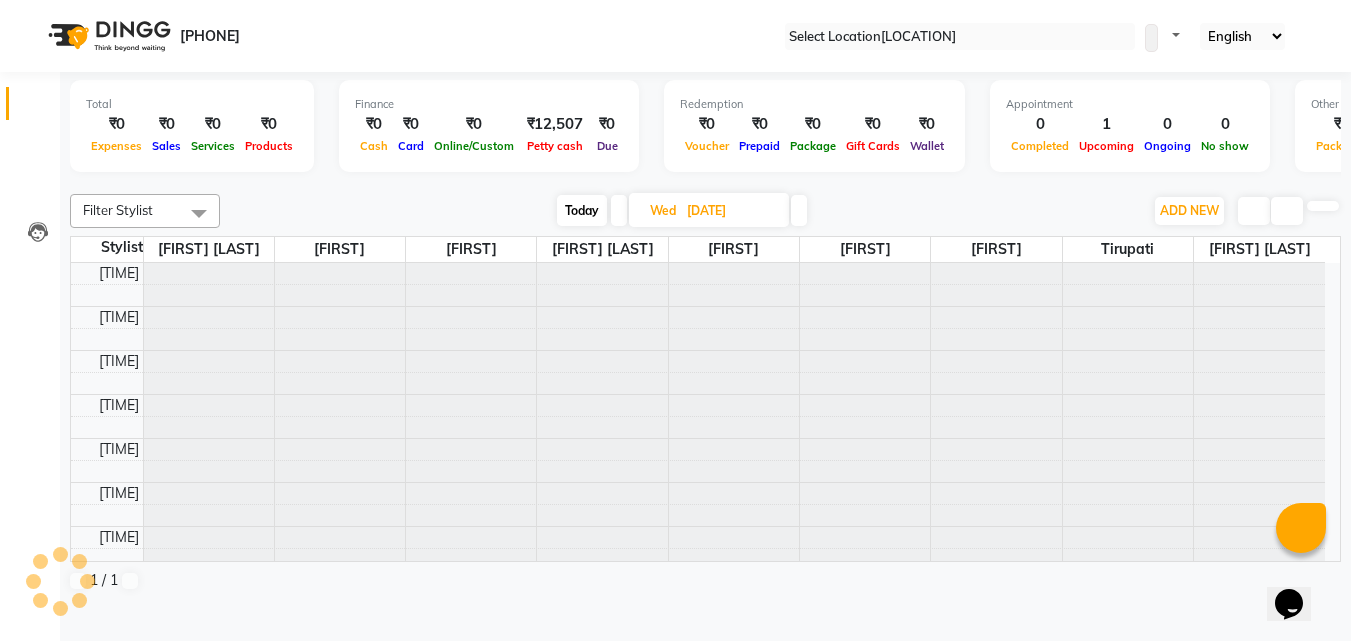 click at bounding box center (209, 263) 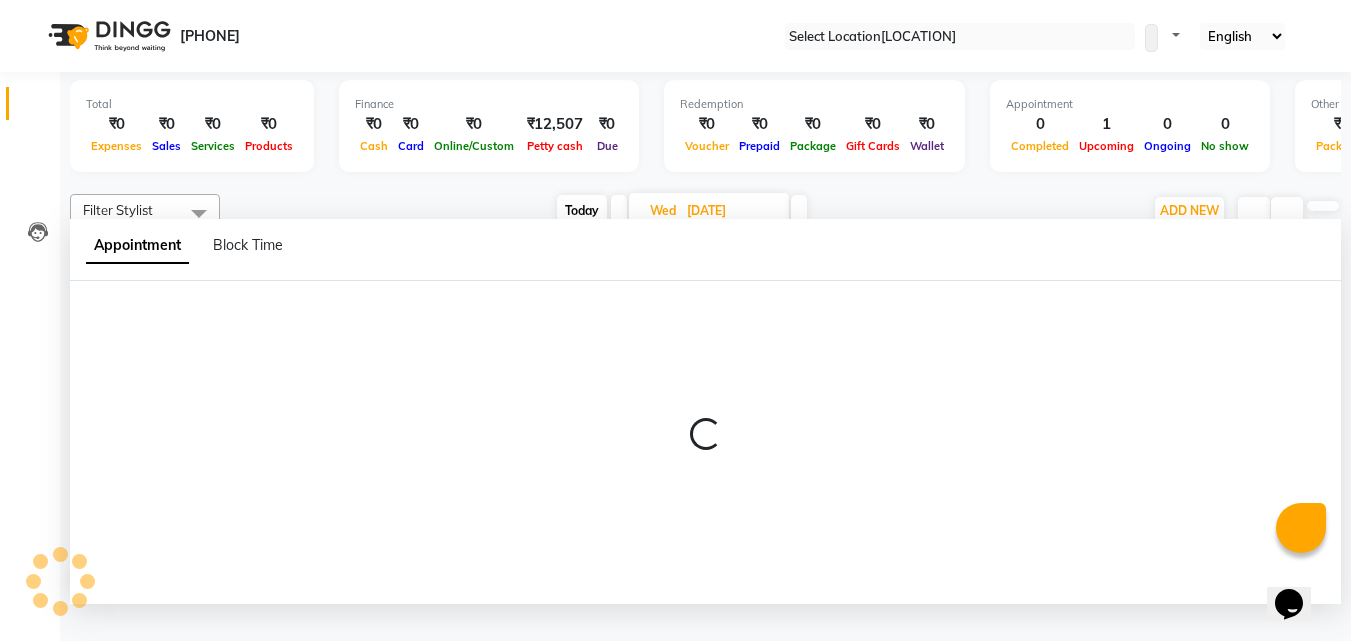scroll, scrollTop: 1, scrollLeft: 0, axis: vertical 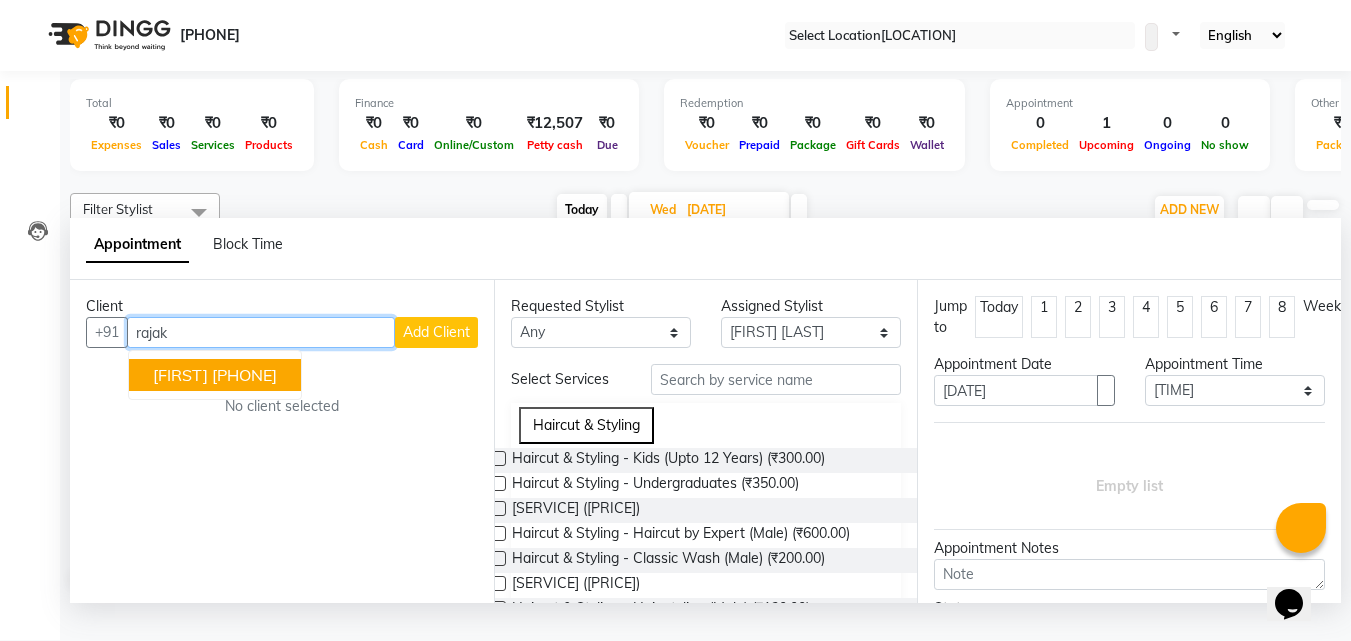 click on "[FIRST]" at bounding box center [180, 375] 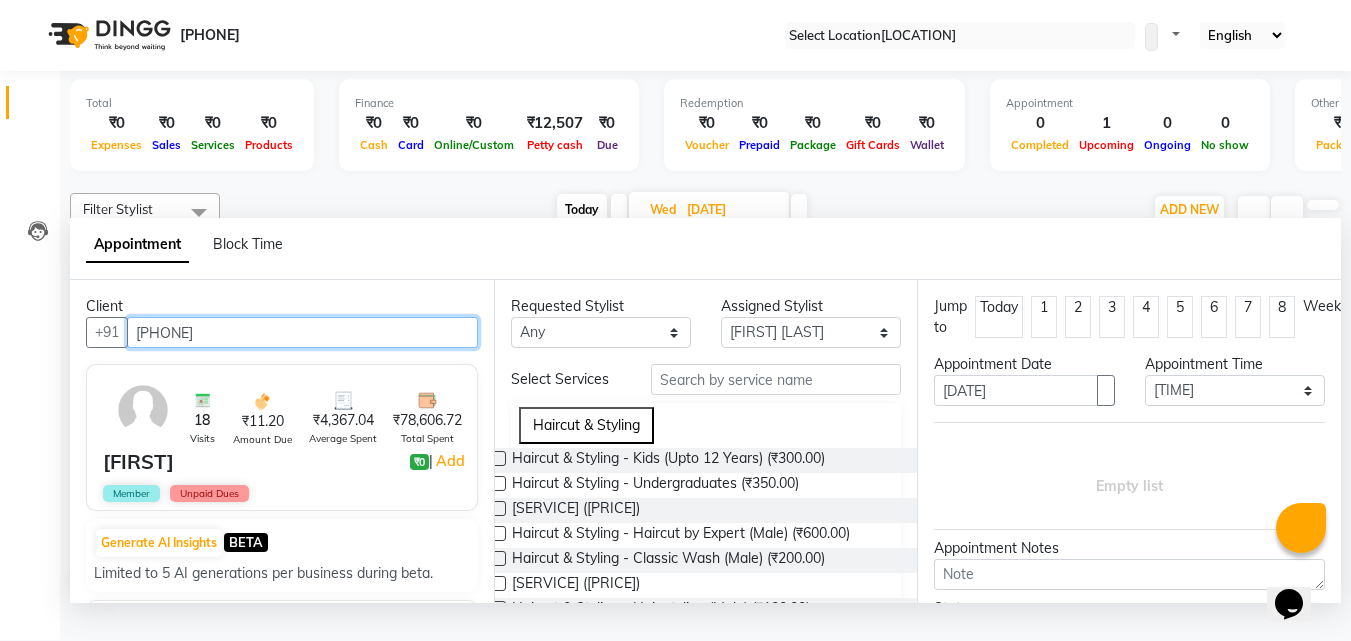 type on "[PHONE]" 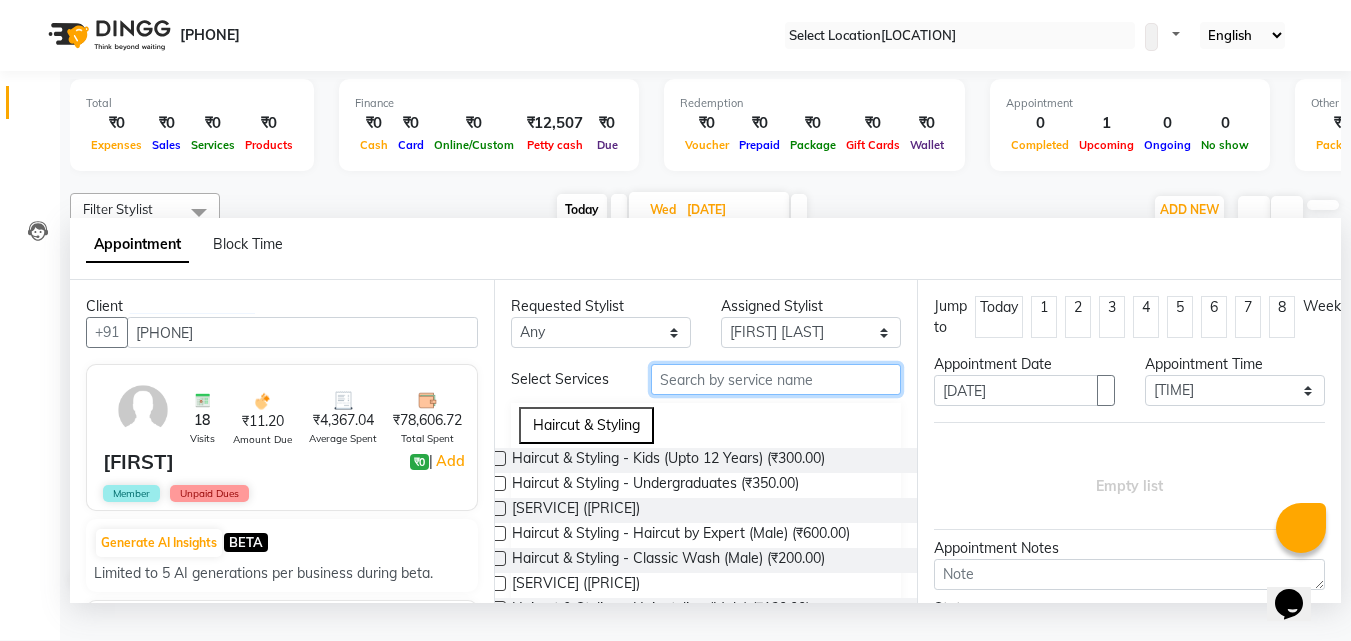 click at bounding box center (776, 379) 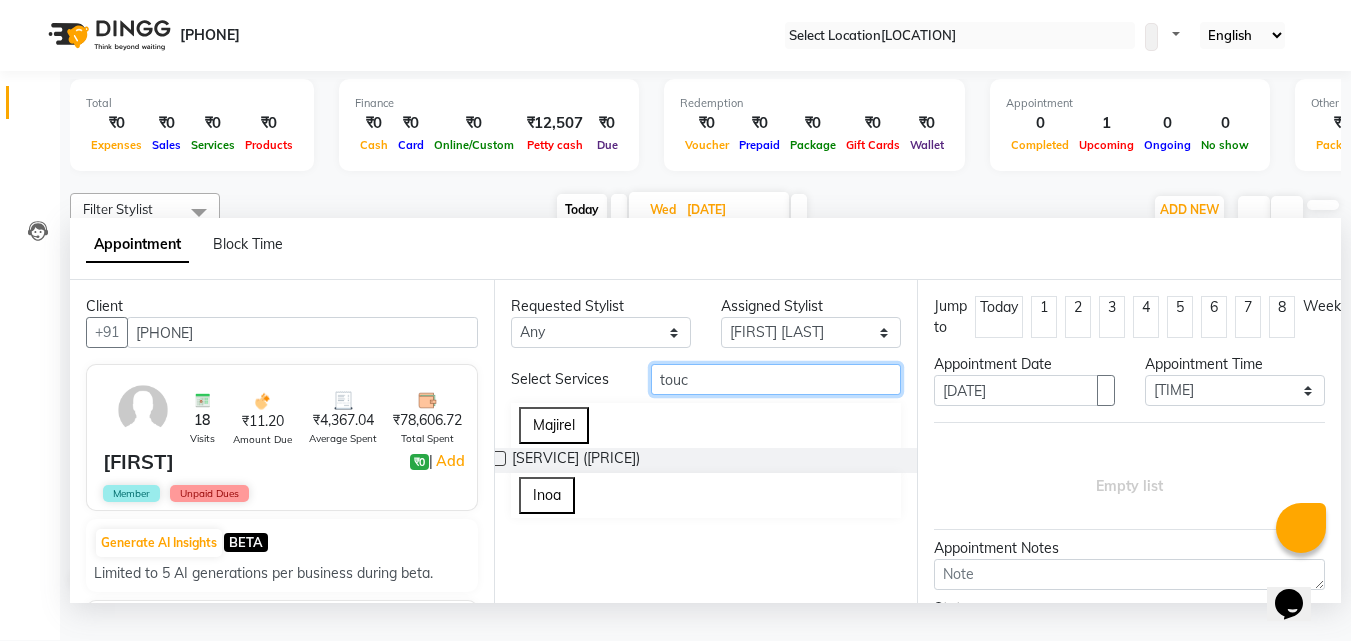 type on "touc" 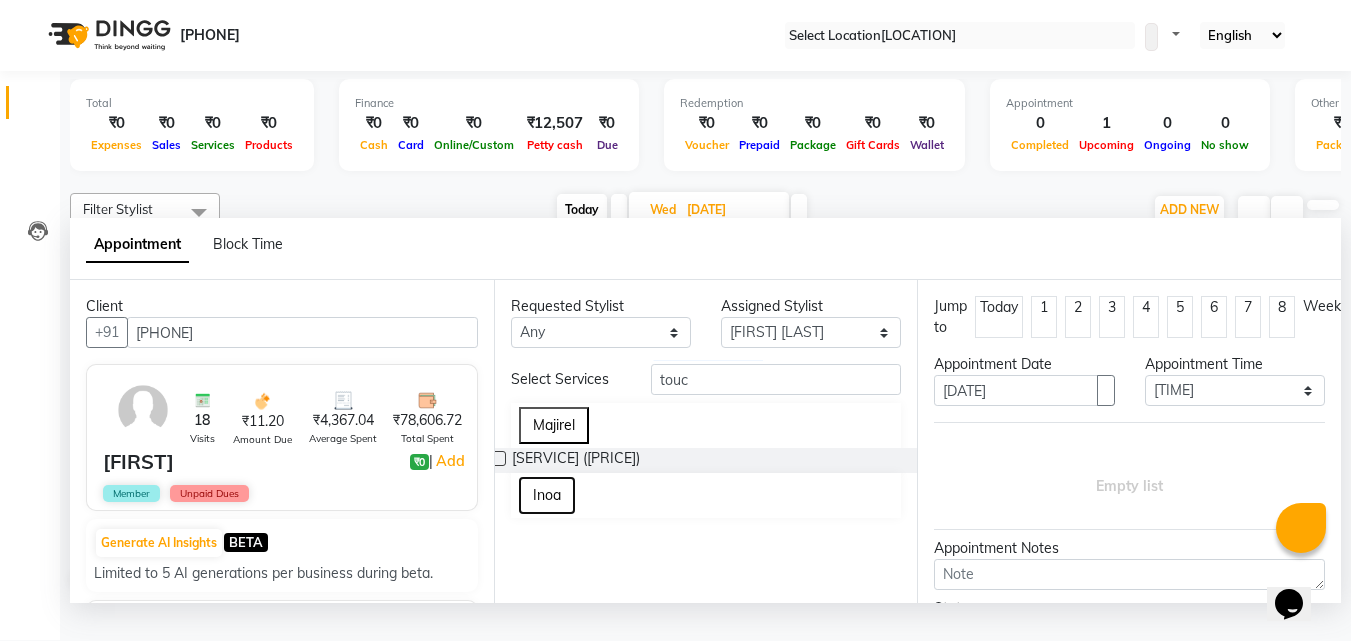 click on "Inoa" at bounding box center (547, 495) 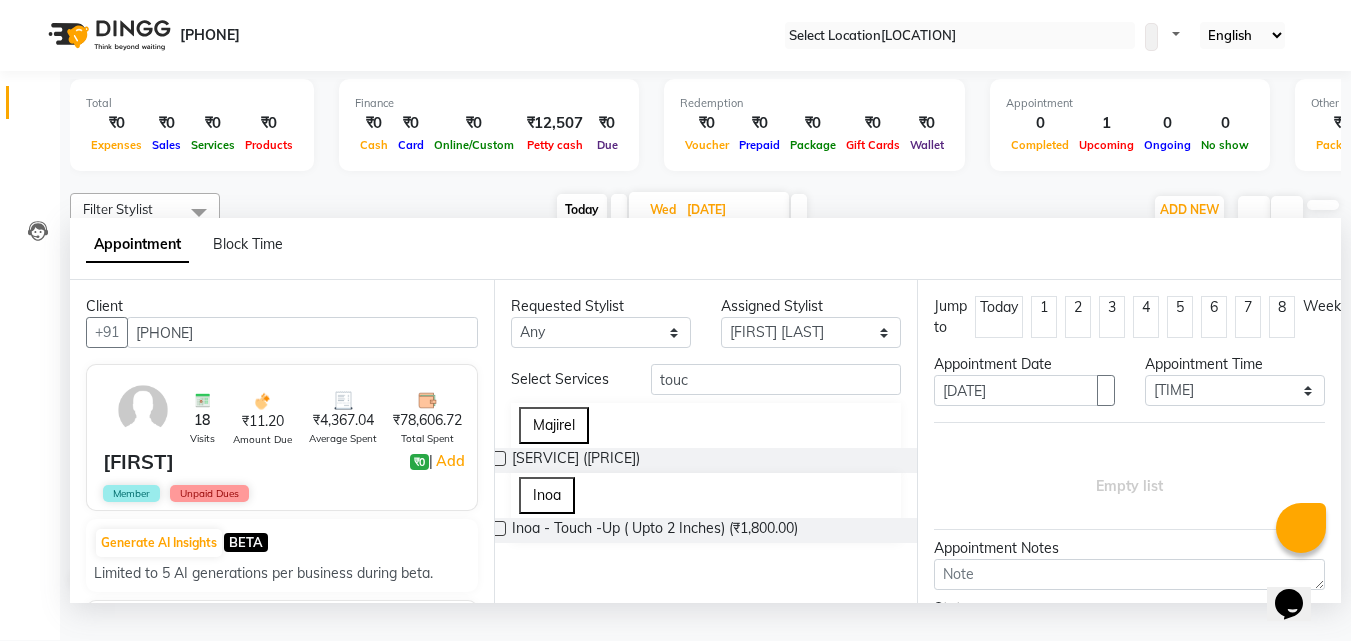 click at bounding box center [498, 528] 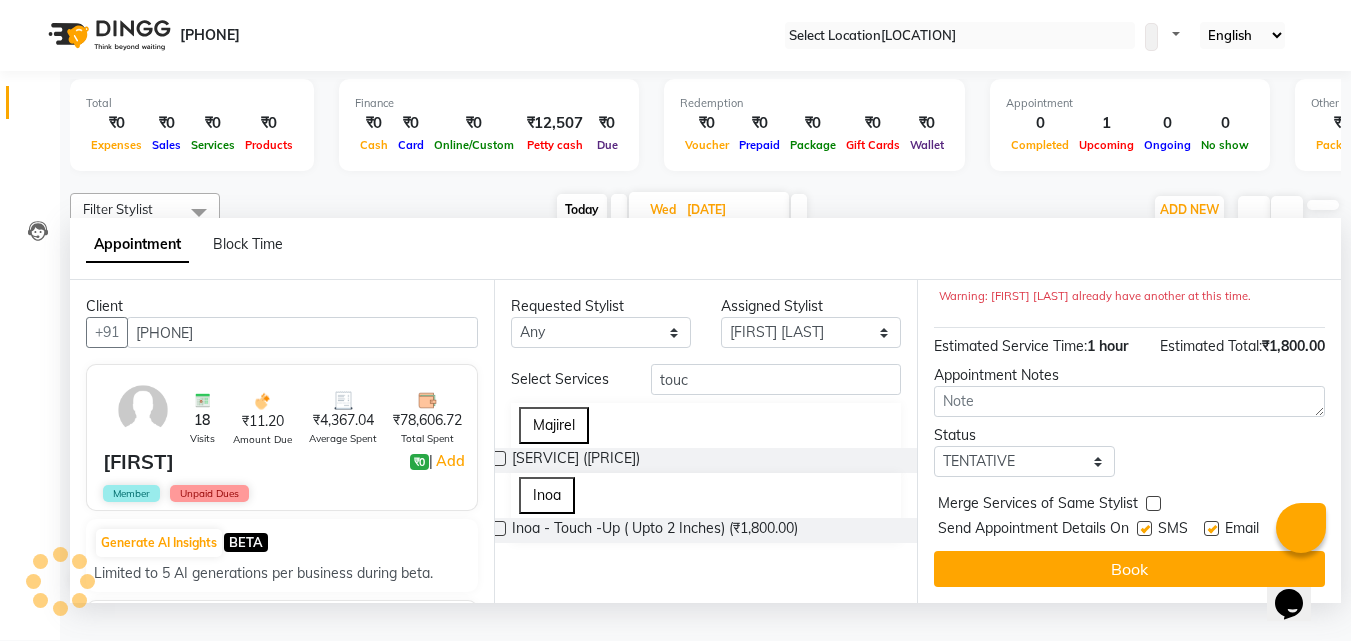 scroll, scrollTop: 242, scrollLeft: 0, axis: vertical 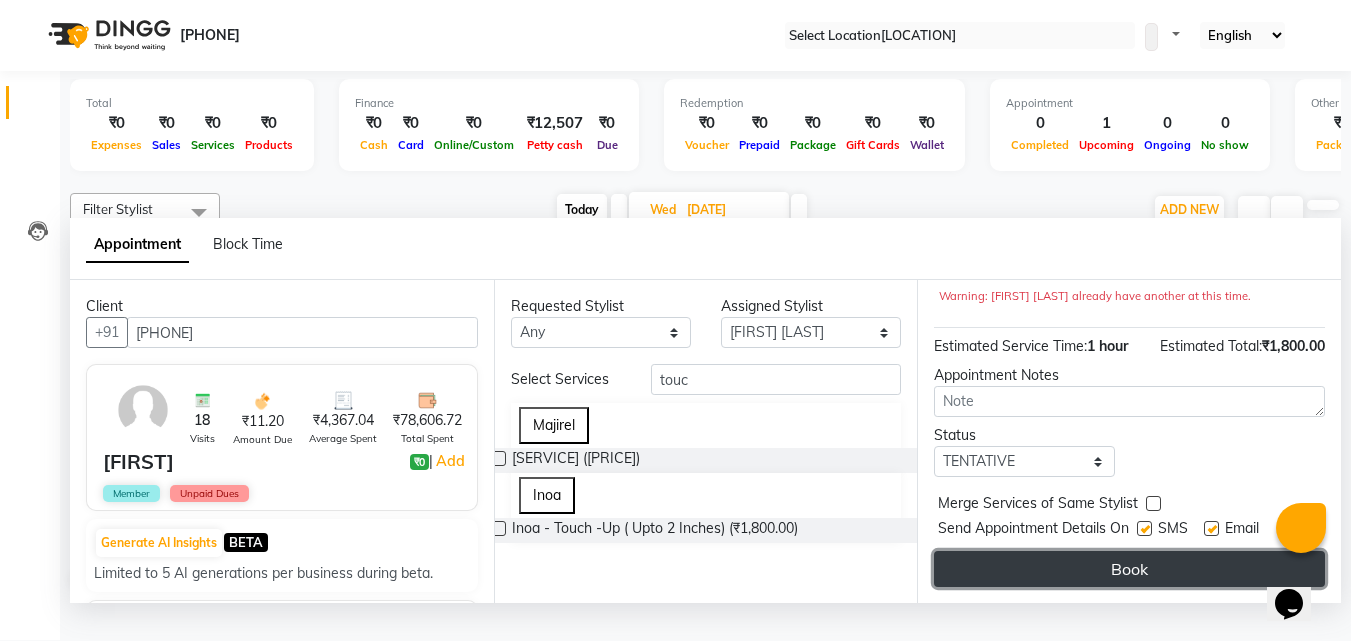 click on "Book" at bounding box center [1129, 569] 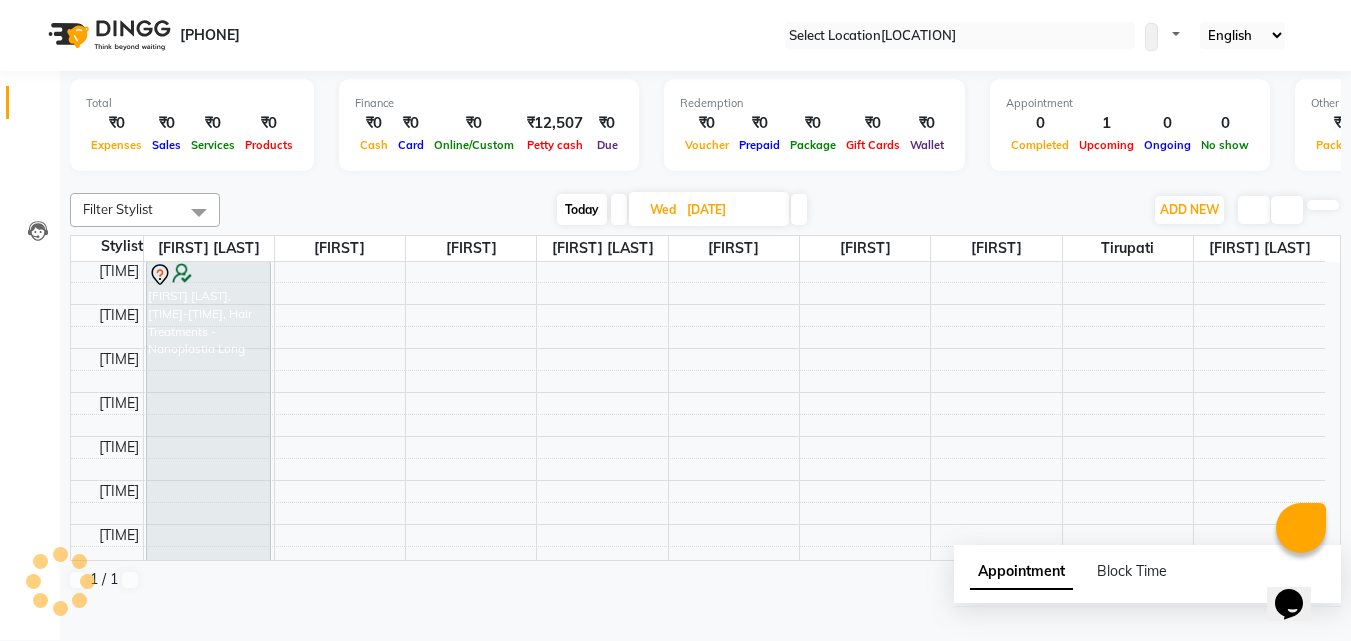 scroll, scrollTop: 0, scrollLeft: 0, axis: both 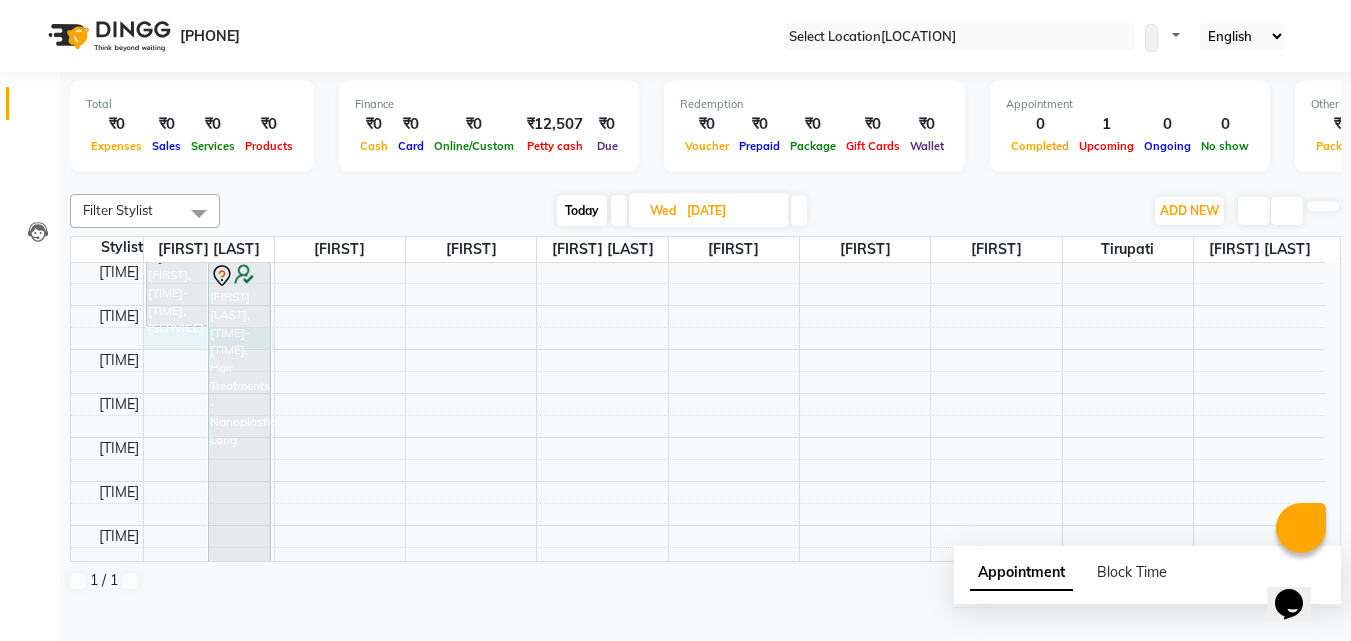 click on "9:00 AM 9:30 AM 10:00 AM 10:30 AM 11:00 AM 11:30 AM 12:00 PM 12:30 PM 1:00 PM 1:30 PM 2:00 PM 2:30 PM 3:00 PM 3:30 PM 4:00 PM 4:30 PM 5:00 PM 5:30 PM 6:00 PM 6:30 PM 7:00 PM 7:30 PM 8:00 PM 8:30 PM 9:00 PM 9:30 PM             [FIRST] [LAST], [TIME]-[TIME], Inoa - Touch -Up ( Upto 2 Inches)             [FIRST] [LAST], [TIME]-[TIME], Hair Treatments - Nanoplastia Long             [FIRST] [LAST], [TIME]-[TIME], Haircut & Styling - Haircut Male" at bounding box center (698, 569) 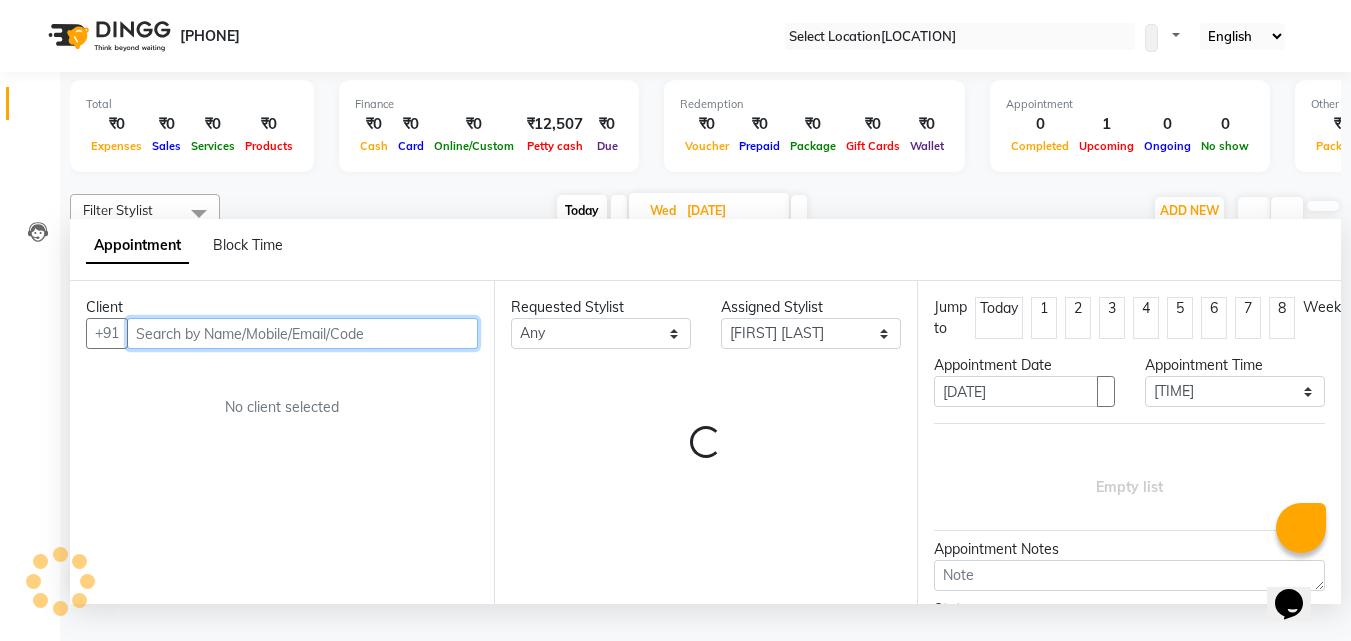 scroll, scrollTop: 1, scrollLeft: 0, axis: vertical 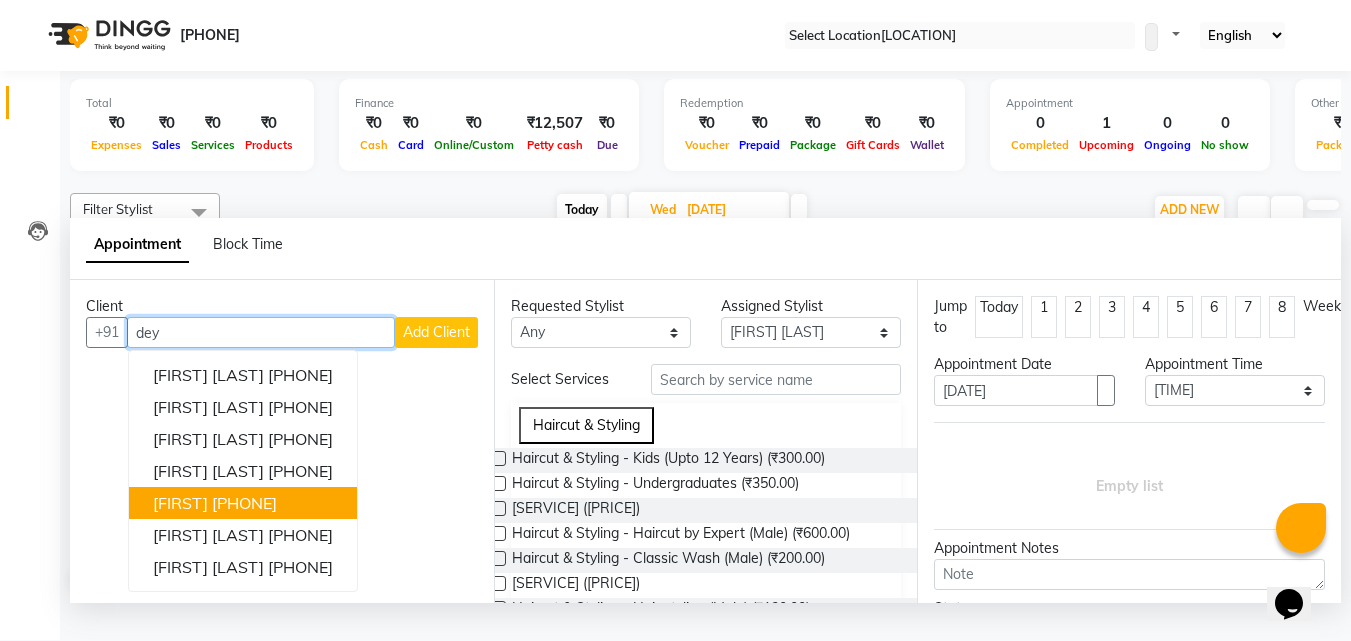 click on "[FIRST]" at bounding box center (180, 503) 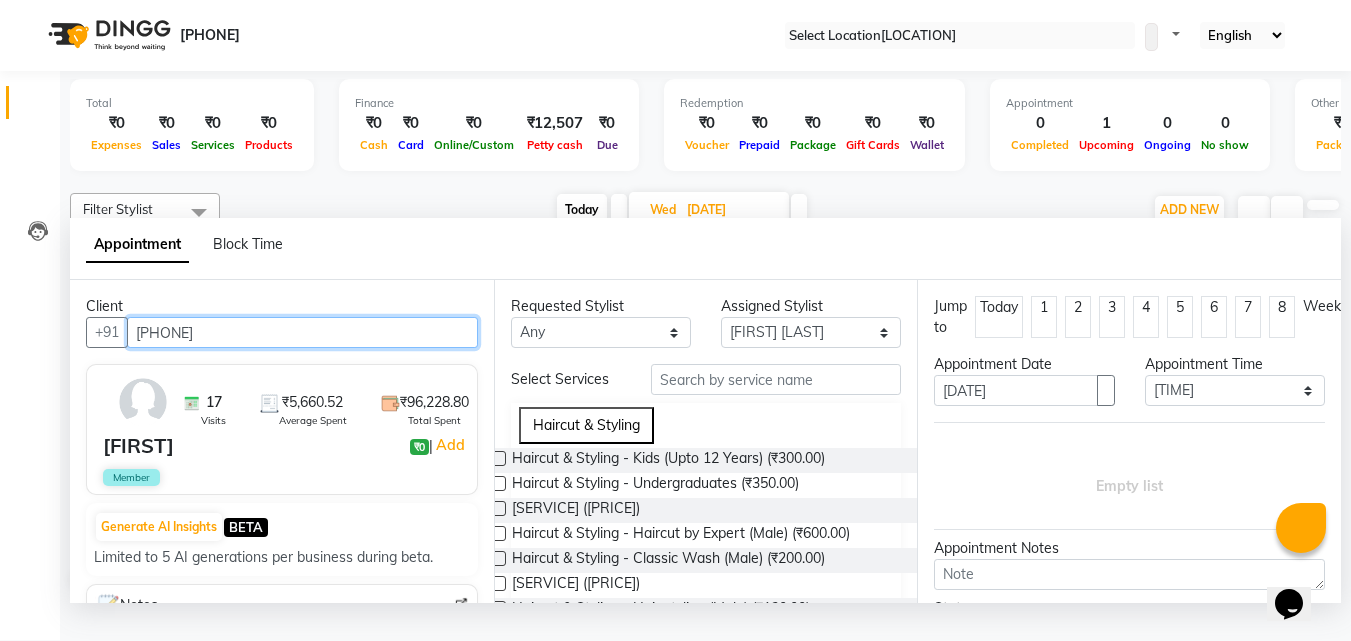 type on "[PHONE]" 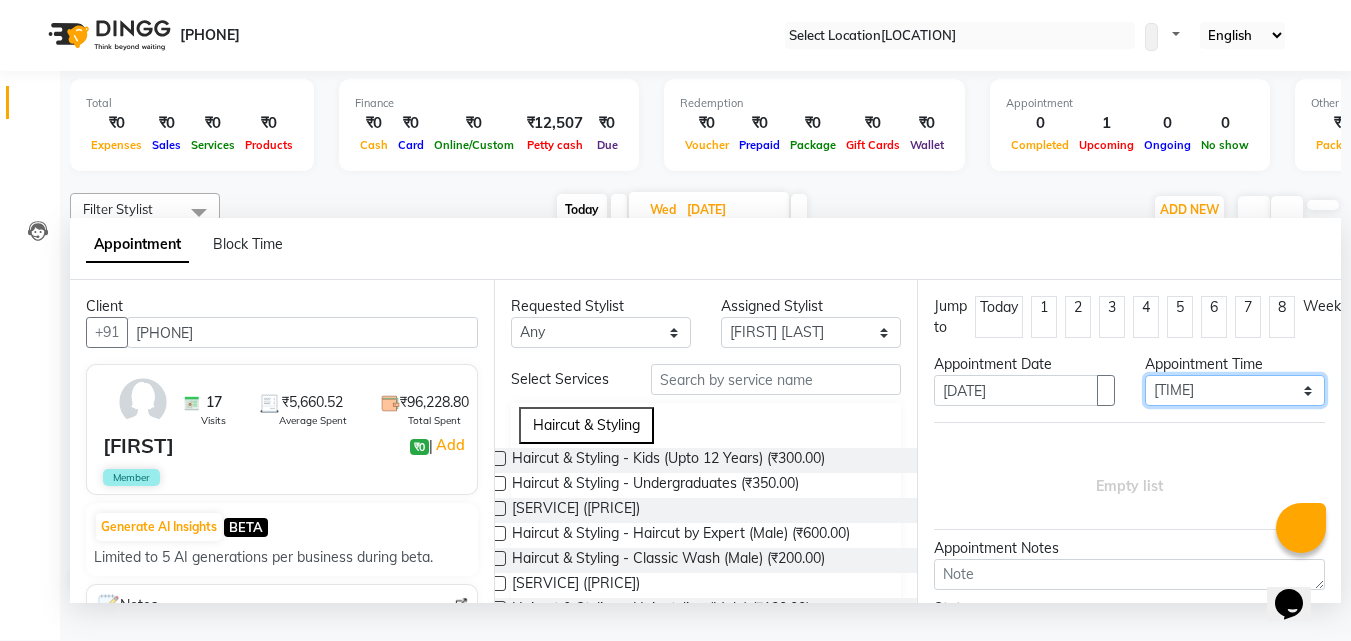 click on "Select 10:00 AM 10:15 AM 10:30 AM 10:45 AM 11:00 AM 11:15 AM 11:30 AM 11:45 AM 12:00 PM 12:15 PM 12:30 PM 12:45 PM 01:00 PM 01:15 PM 01:30 PM 01:45 PM 02:00 PM 02:15 PM 02:30 PM 02:45 PM 03:00 PM 03:15 PM 03:30 PM 03:45 PM 04:00 PM 04:15 PM 04:30 PM 04:45 PM 05:00 PM 05:15 PM 05:30 PM 05:45 PM 06:00 PM 06:15 PM 06:30 PM 06:45 PM 07:00 PM 07:15 PM 07:30 PM 07:45 PM 08:00 PM 08:15 PM 08:30 PM 08:45 PM 09:00 PM" at bounding box center (1235, 390) 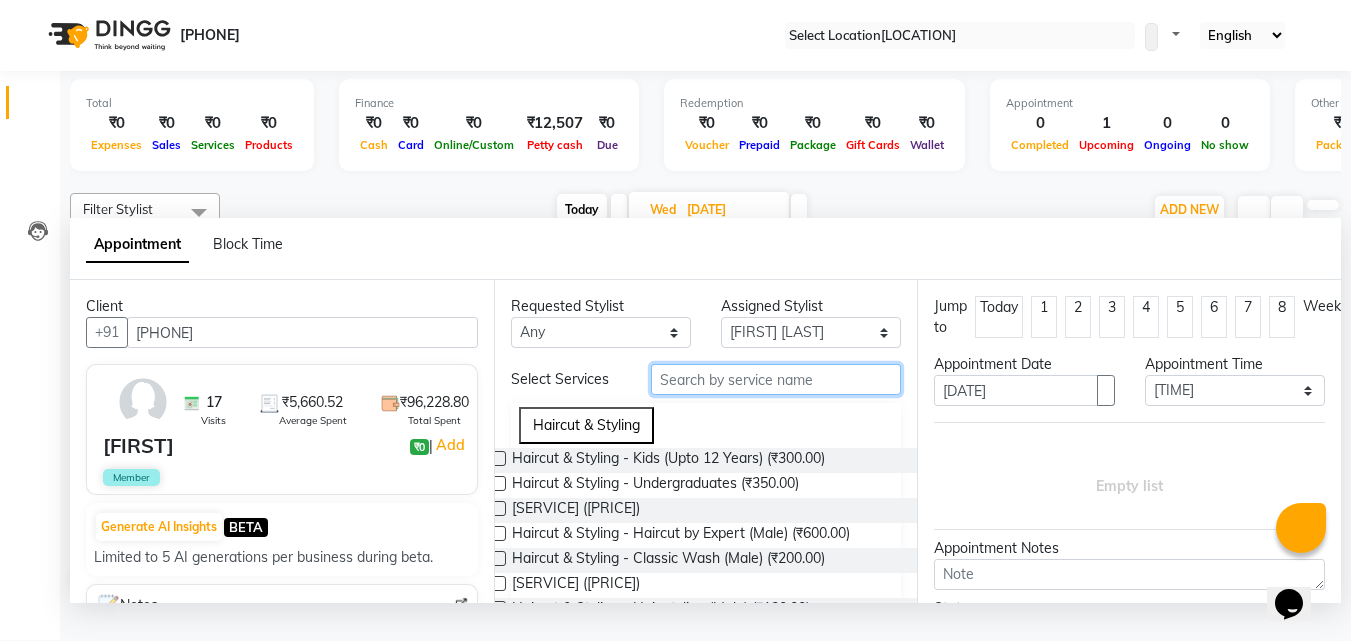 click at bounding box center (776, 379) 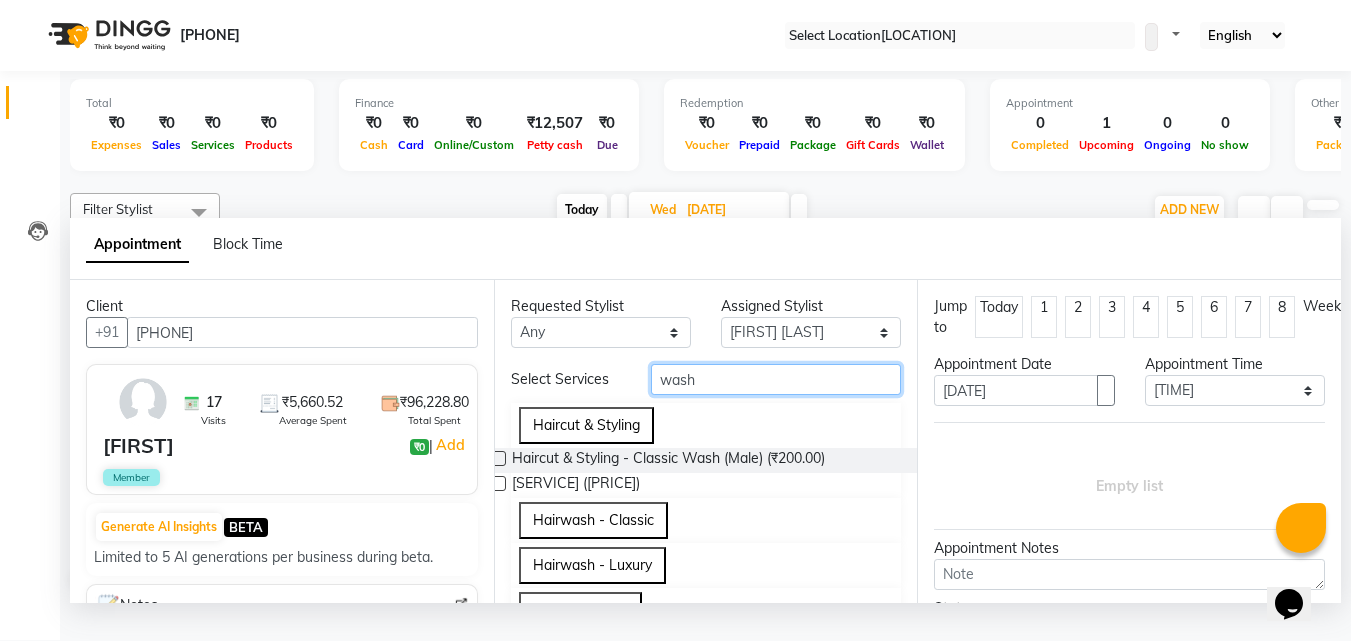type on "wash" 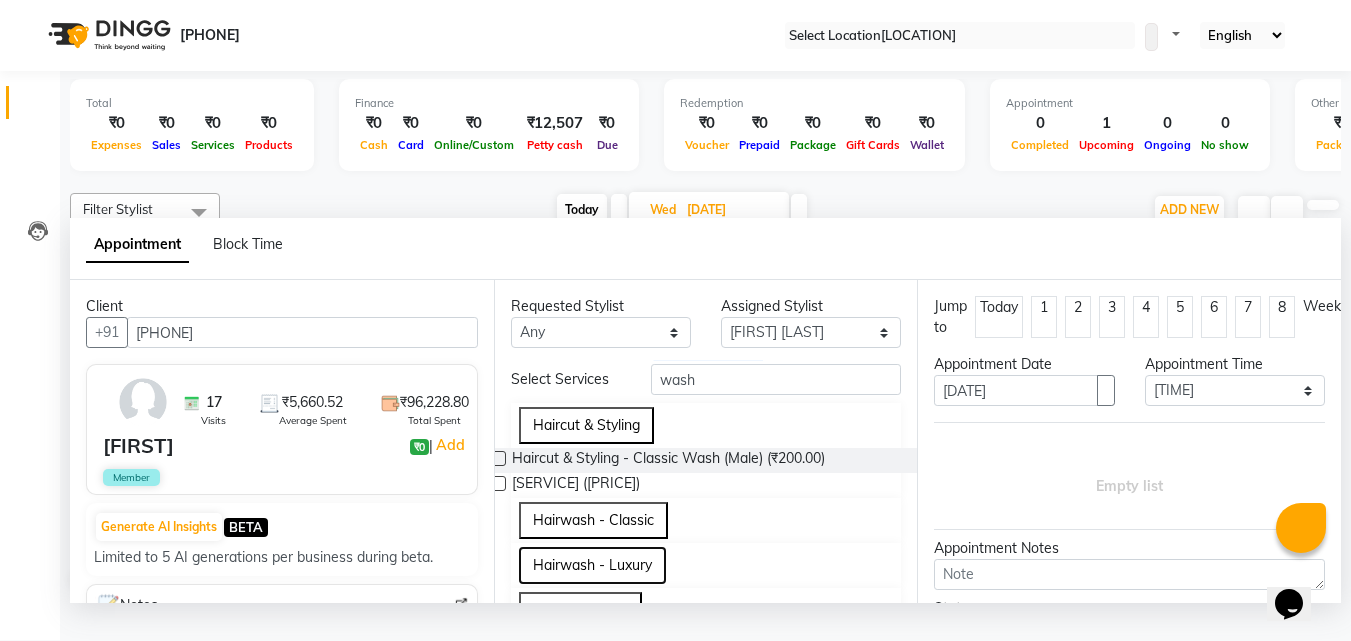 click on "Hairwash -  Luxury" at bounding box center [592, 565] 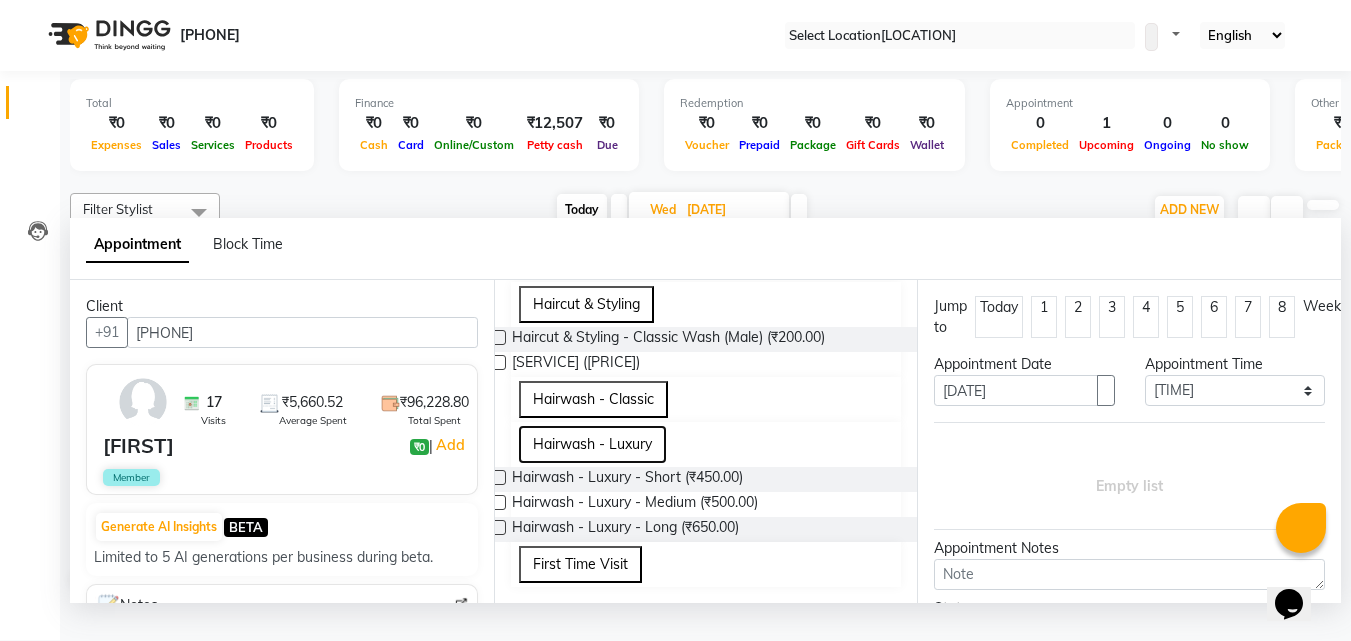 scroll, scrollTop: 155, scrollLeft: 0, axis: vertical 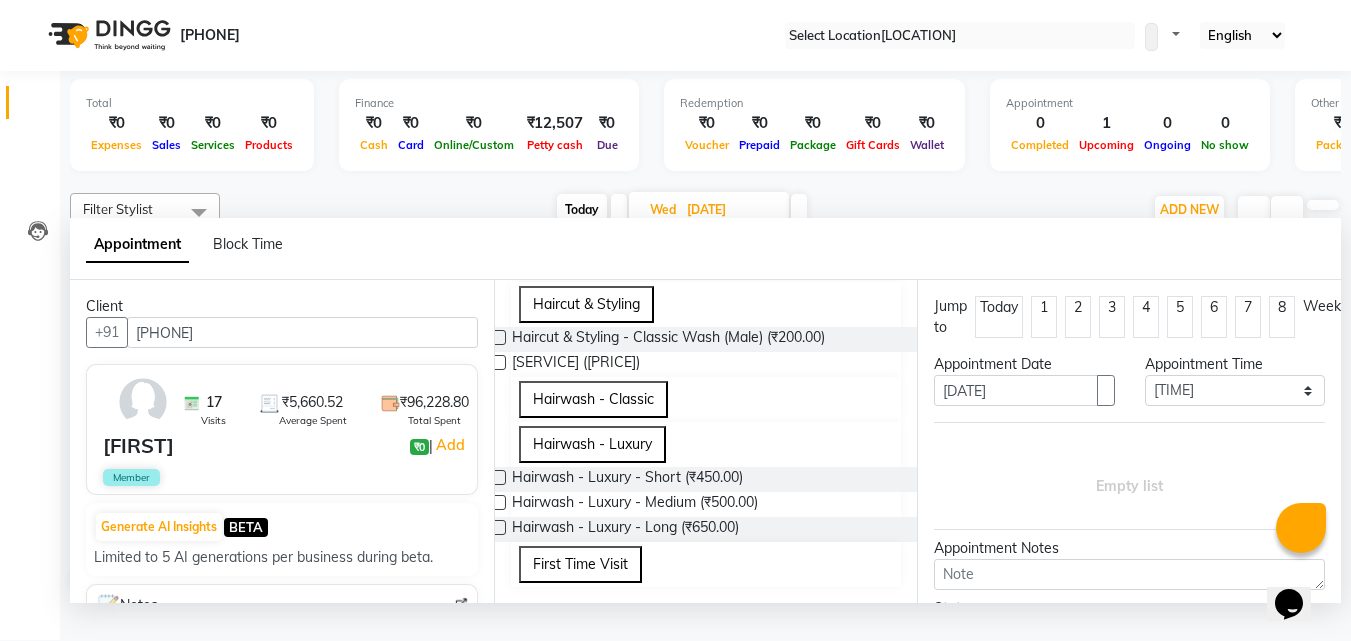 click at bounding box center [498, 502] 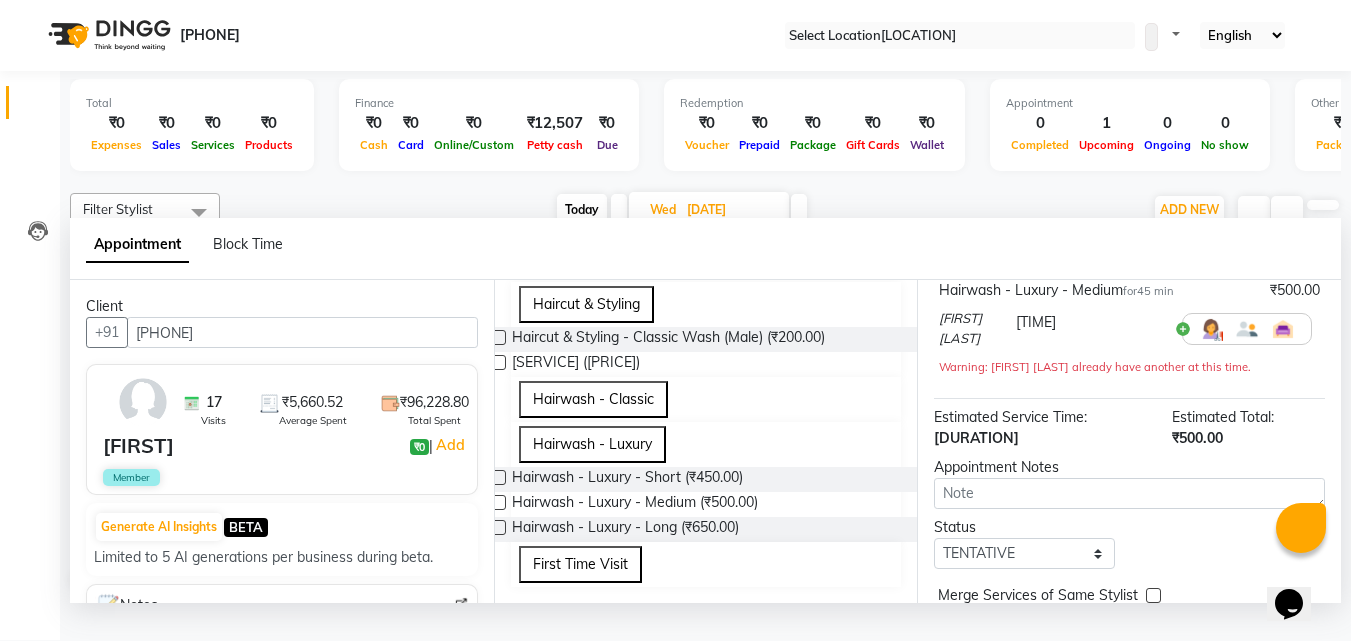scroll, scrollTop: 179, scrollLeft: 0, axis: vertical 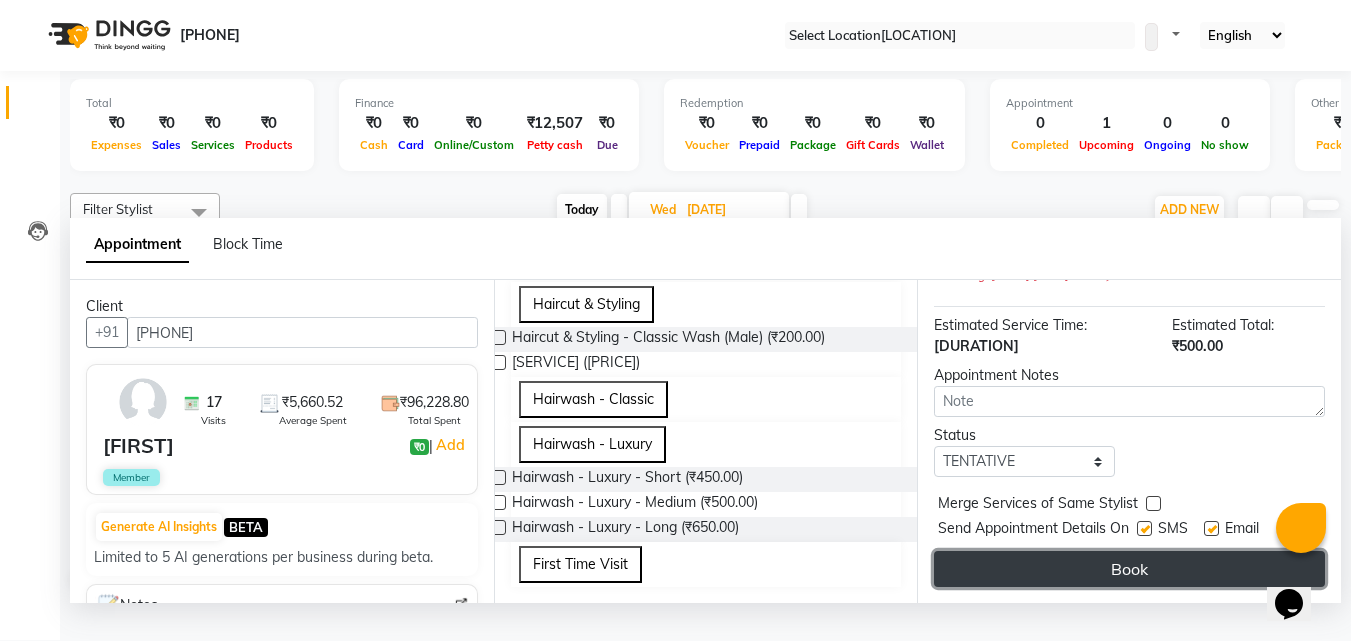 click on "Book" at bounding box center [1129, 569] 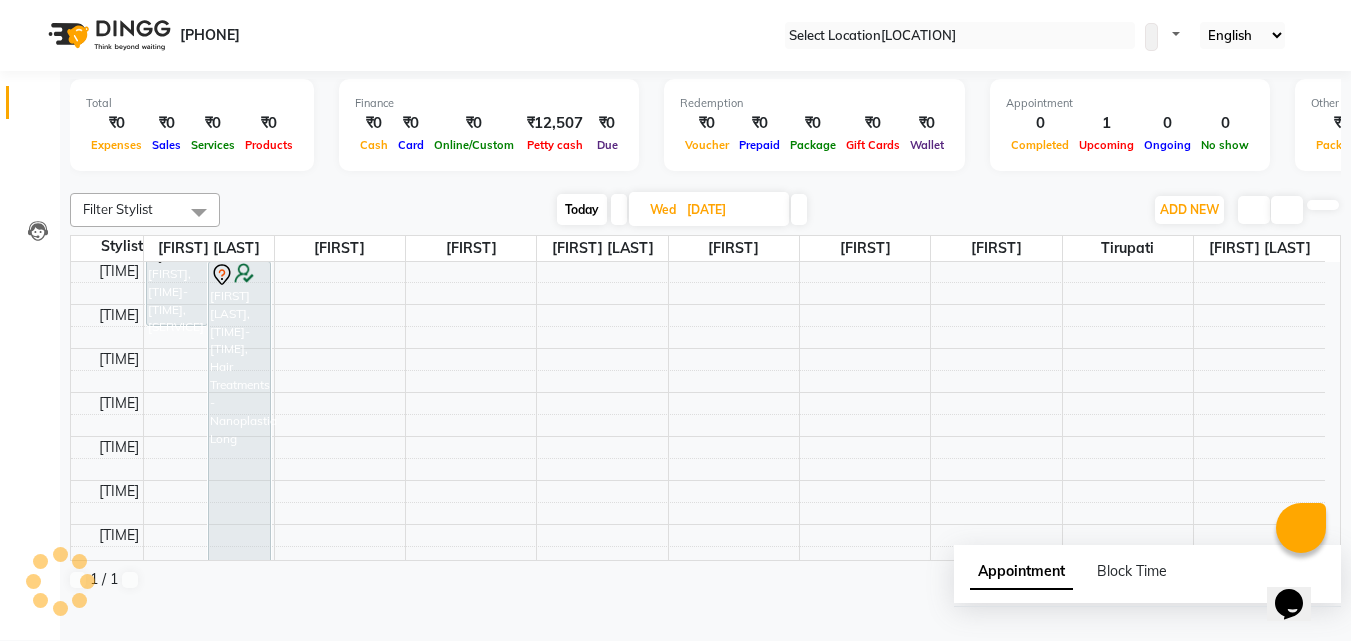 scroll, scrollTop: 0, scrollLeft: 0, axis: both 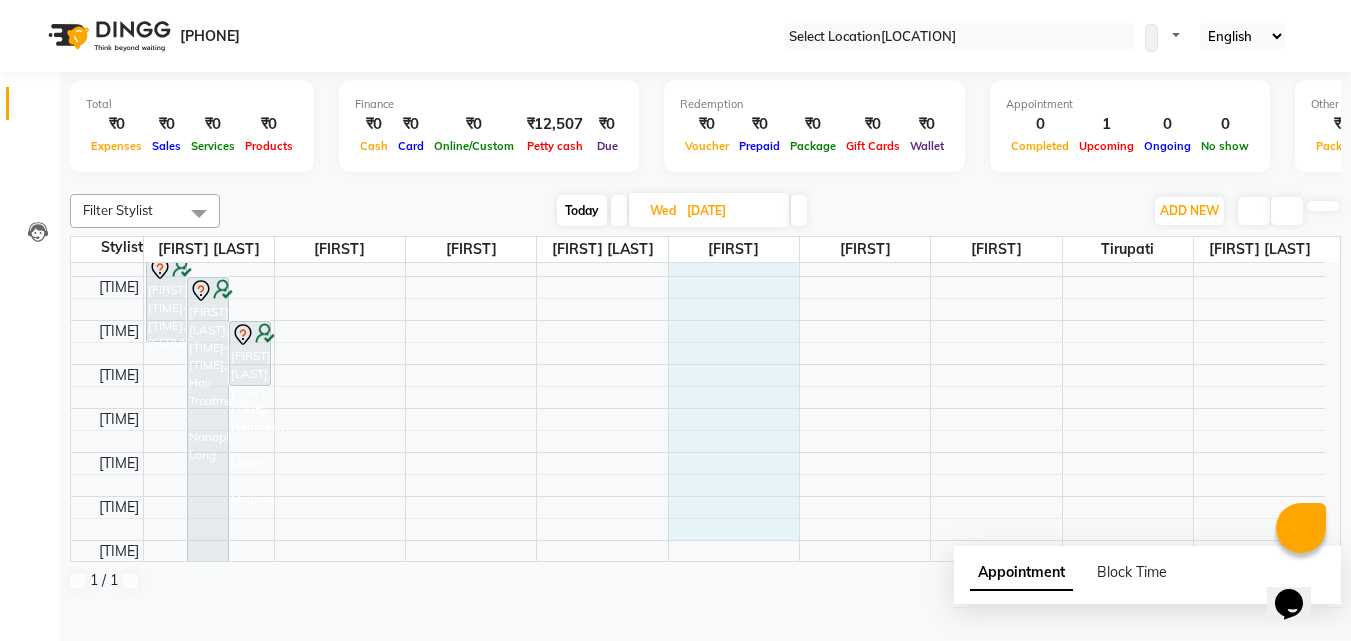 drag, startPoint x: 740, startPoint y: 303, endPoint x: 716, endPoint y: 547, distance: 245.17749 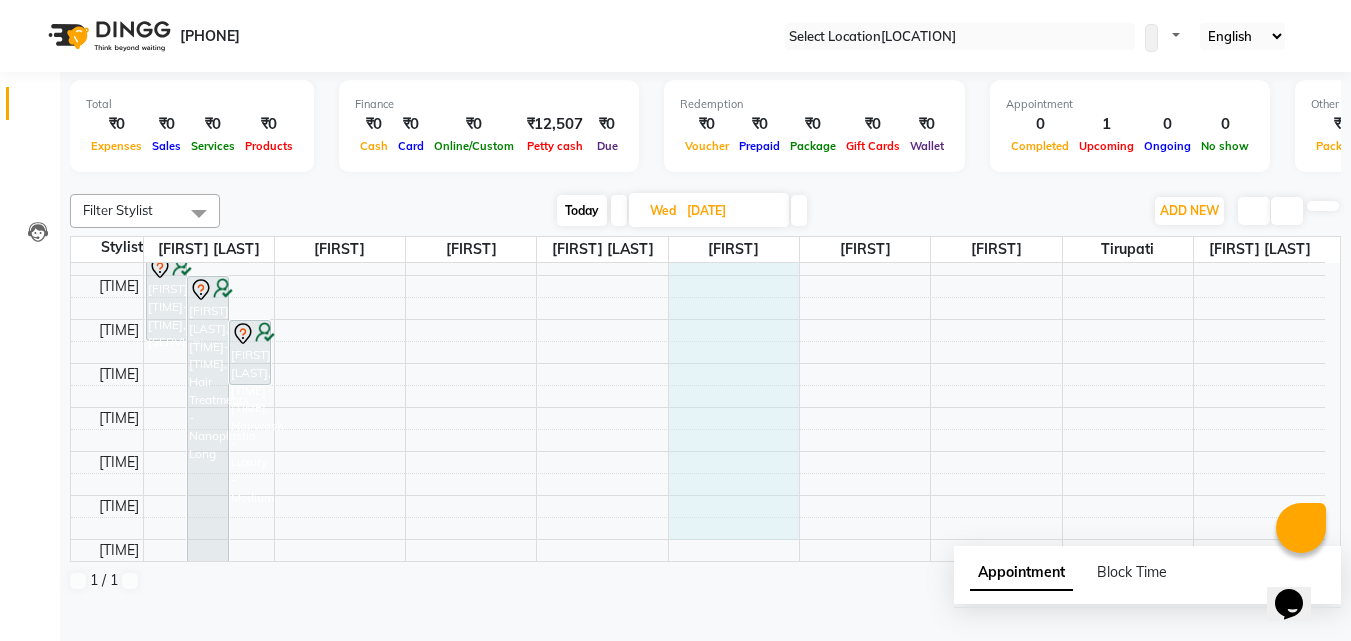 click on "9:00 AM 9:30 AM 10:00 AM 10:30 AM 11:00 AM 11:30 AM 12:00 PM 12:30 PM 1:00 PM 1:30 PM 2:00 PM 2:30 PM 3:00 PM 3:30 PM 4:00 PM 4:30 PM 5:00 PM 5:30 PM 6:00 PM 6:30 PM 7:00 PM 7:30 PM 8:00 PM 8:30 PM 9:00 PM 9:30 PM             [FIRST] [LAST], [TIME]-[TIME], Inoa - Touch -Up ( Upto 2 Inches)             [FIRST] [LAST], [TIME]-[TIME], Hair Treatments - Nanoplastia Long             [FIRST] [LAST], [TIME]-[TIME], Hairwash -  Luxury - Medium             [FIRST] [LAST], [TIME]-[TIME], Haircut & Styling - Haircut Male" at bounding box center [698, 583] 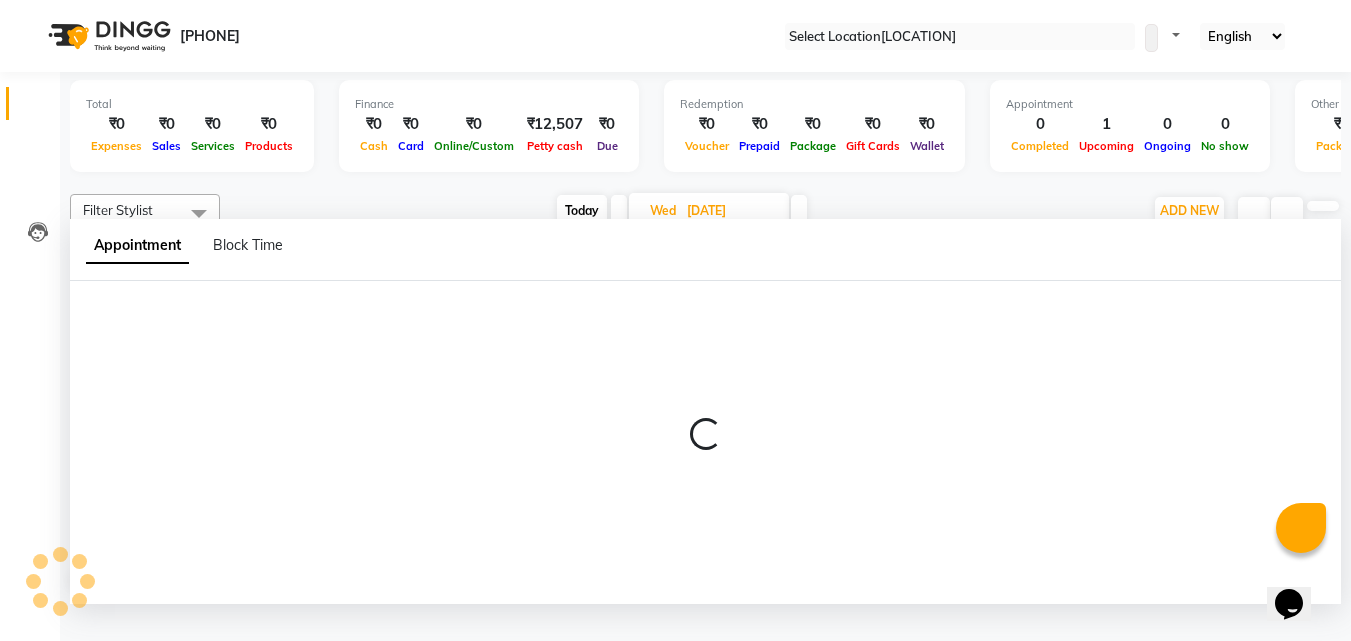 scroll, scrollTop: 1, scrollLeft: 0, axis: vertical 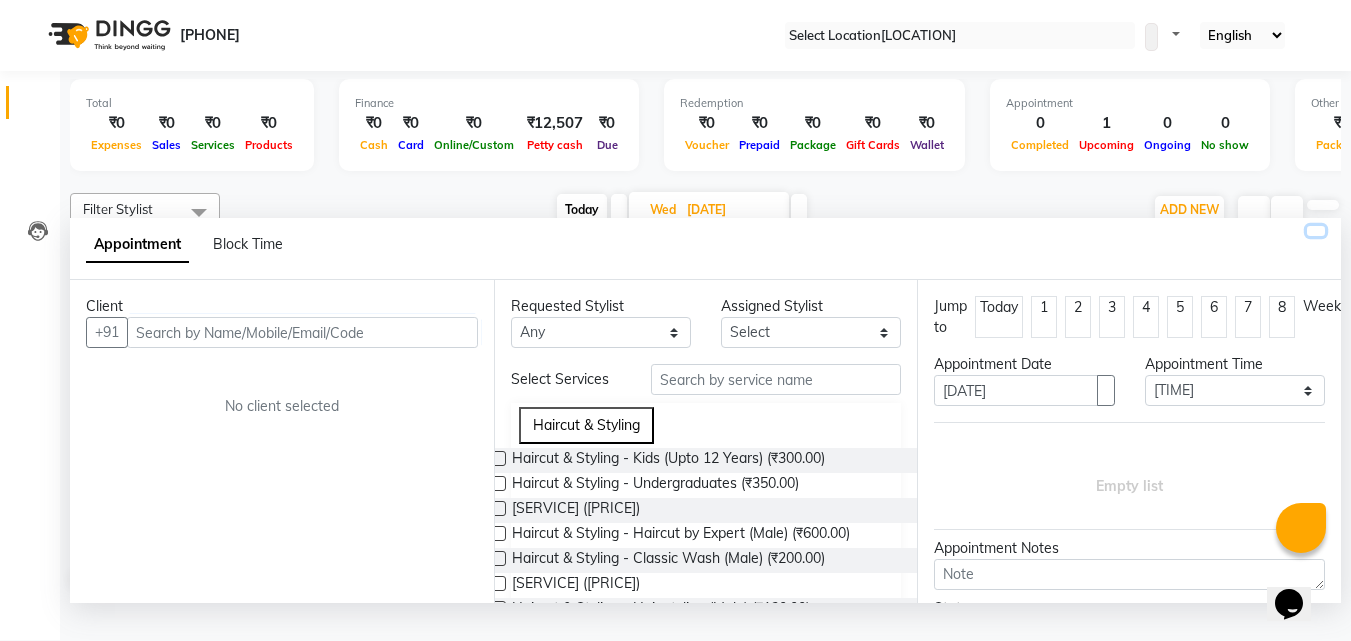 click at bounding box center (1316, 231) 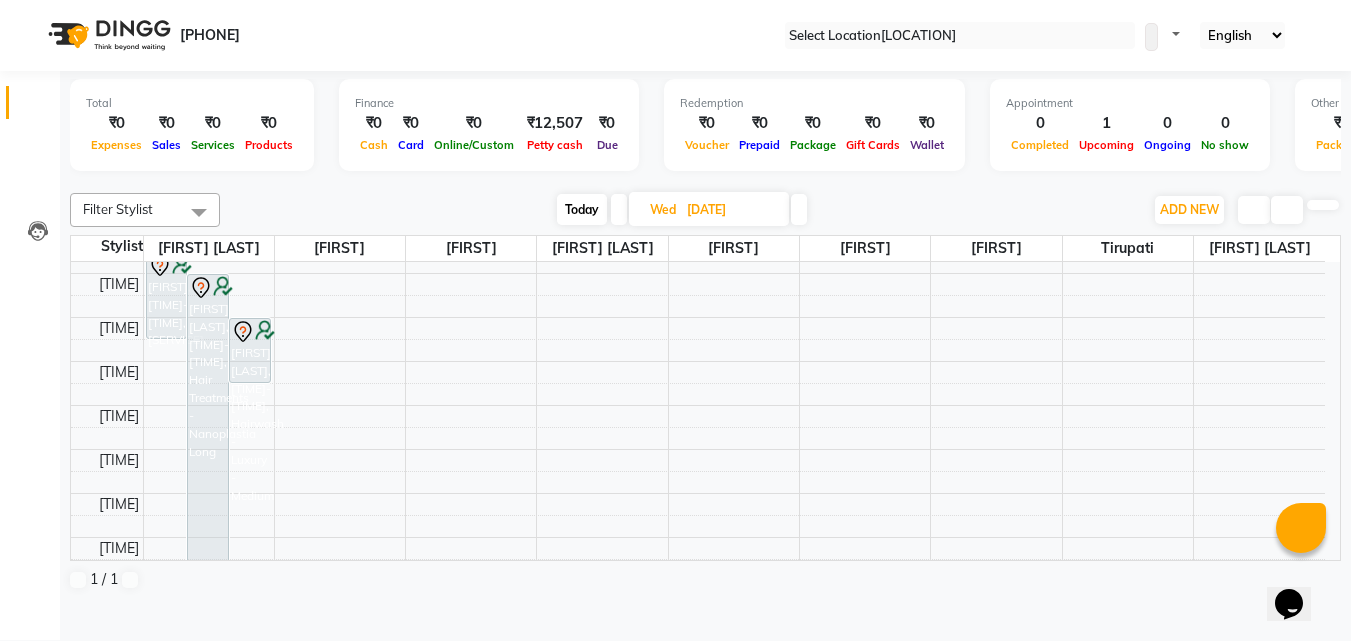 click on "Today" at bounding box center (582, 209) 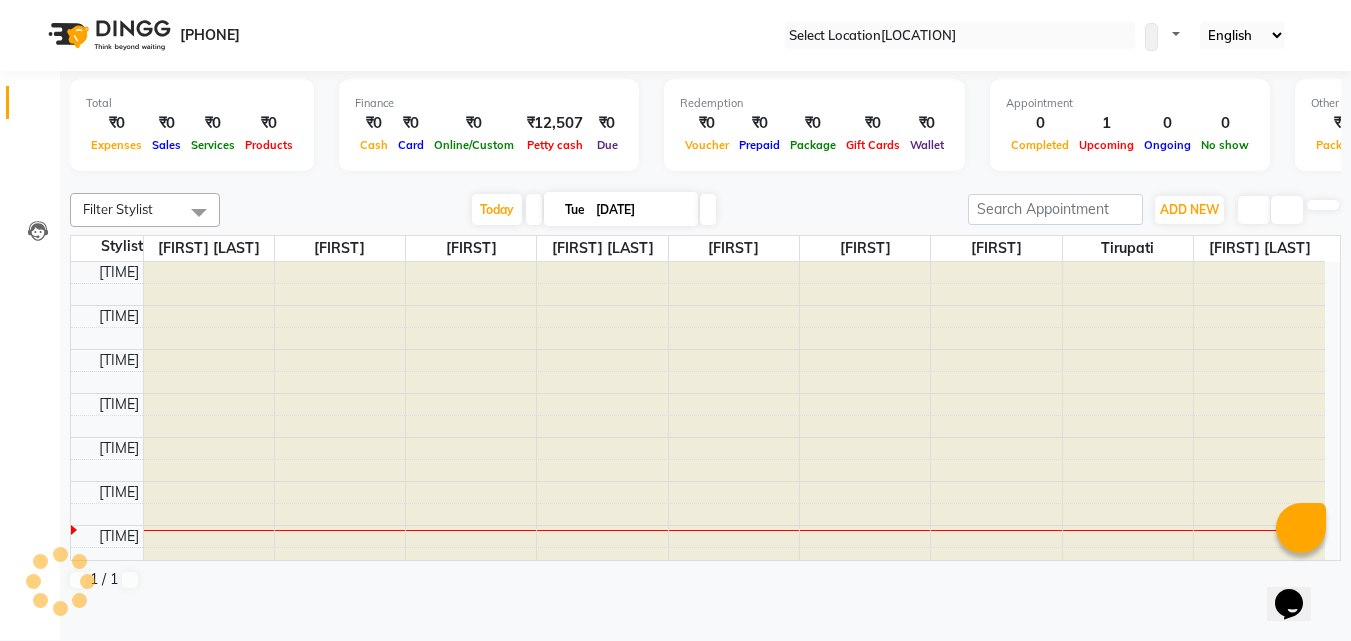 scroll, scrollTop: 265, scrollLeft: 0, axis: vertical 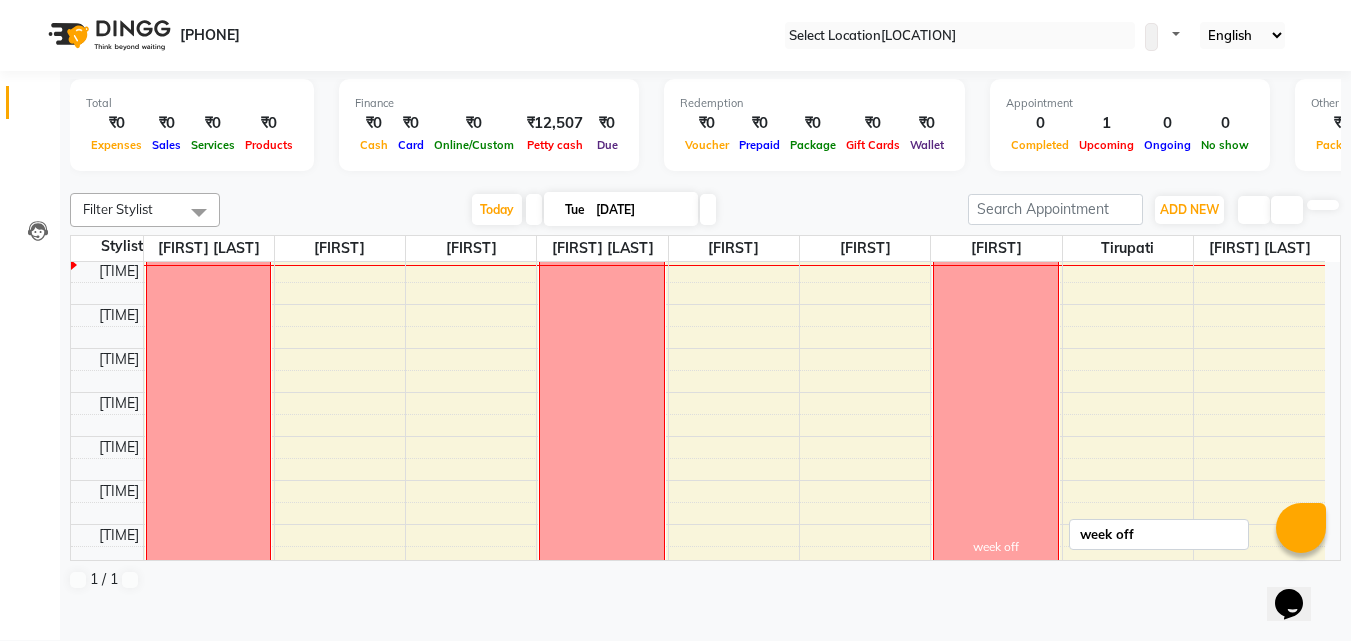 click on "week off" at bounding box center [208, 601] 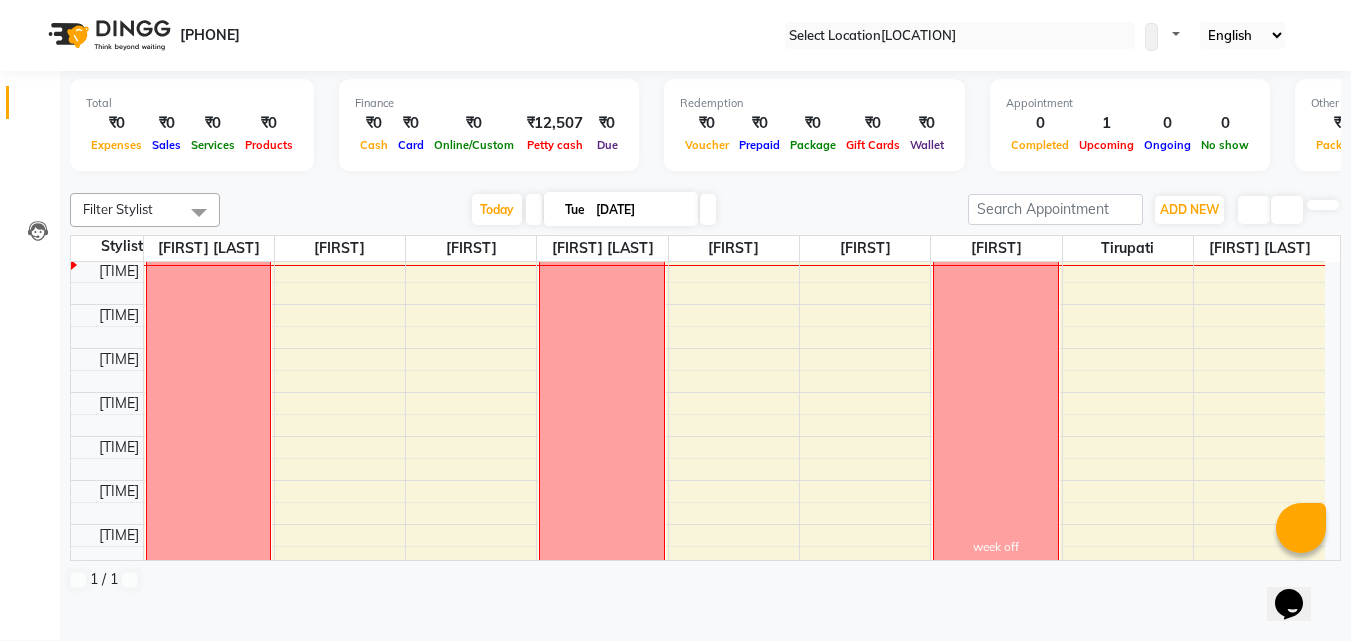 click on "Delete Block Time" at bounding box center (66, 674) 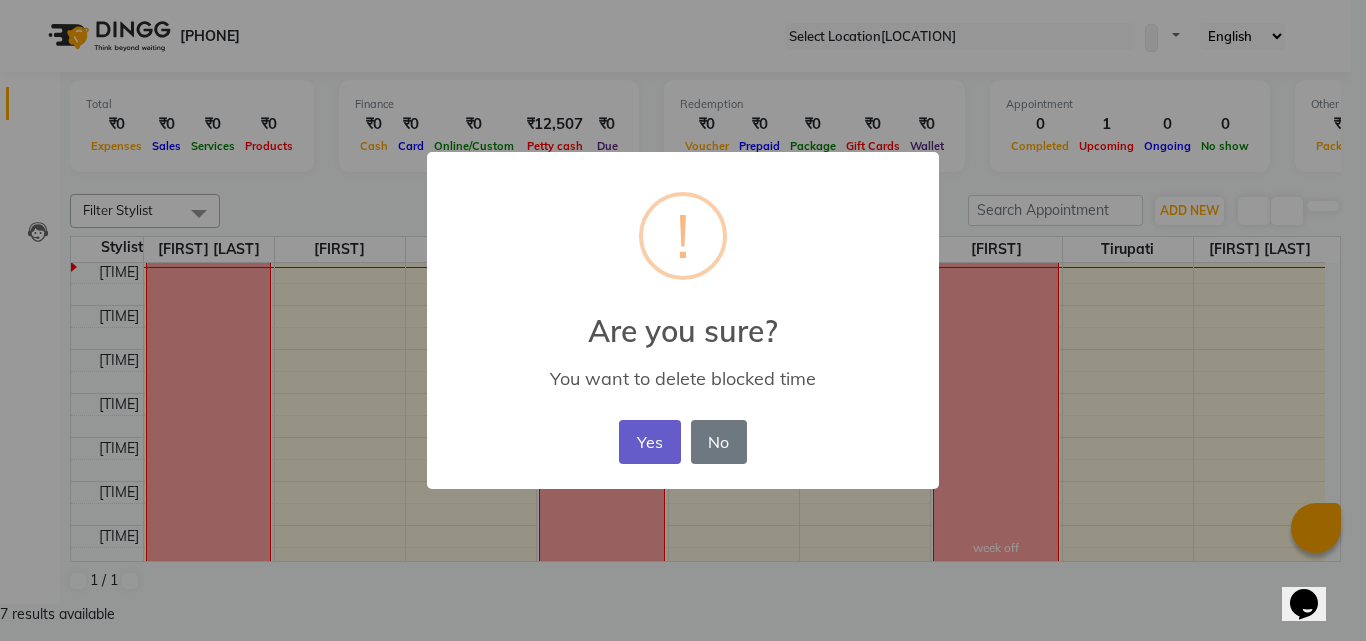 click on "Yes" at bounding box center [649, 442] 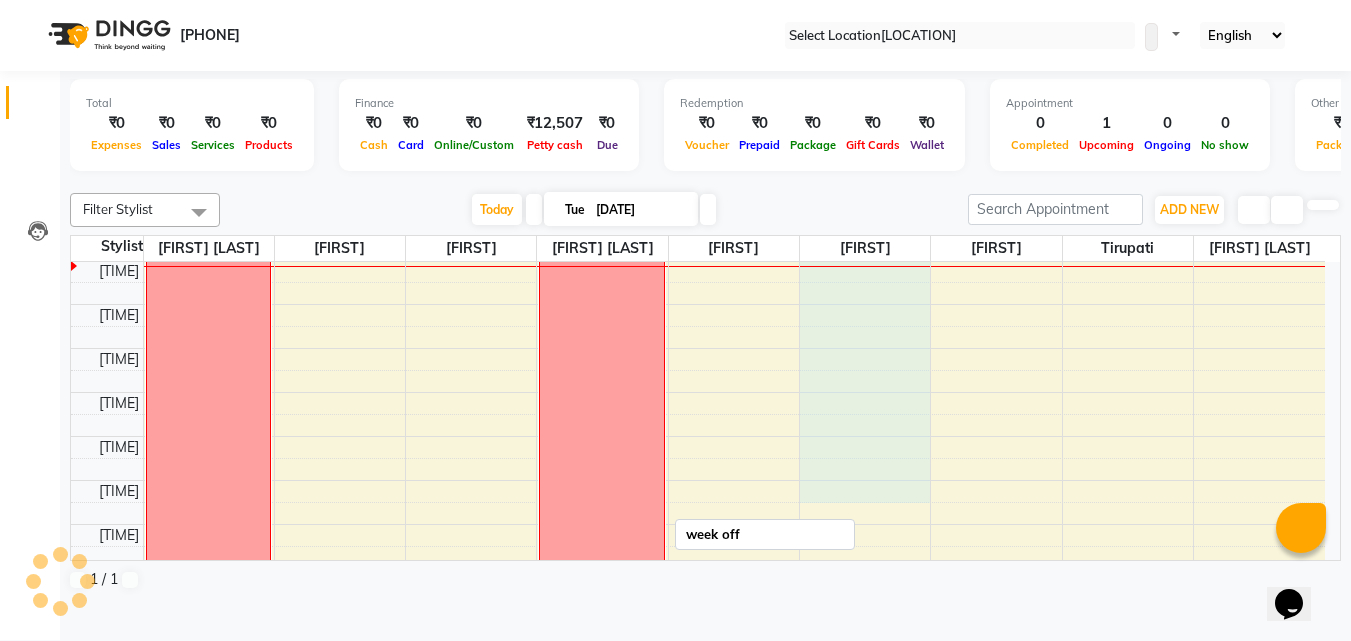 drag, startPoint x: 828, startPoint y: 295, endPoint x: 817, endPoint y: 502, distance: 207.29207 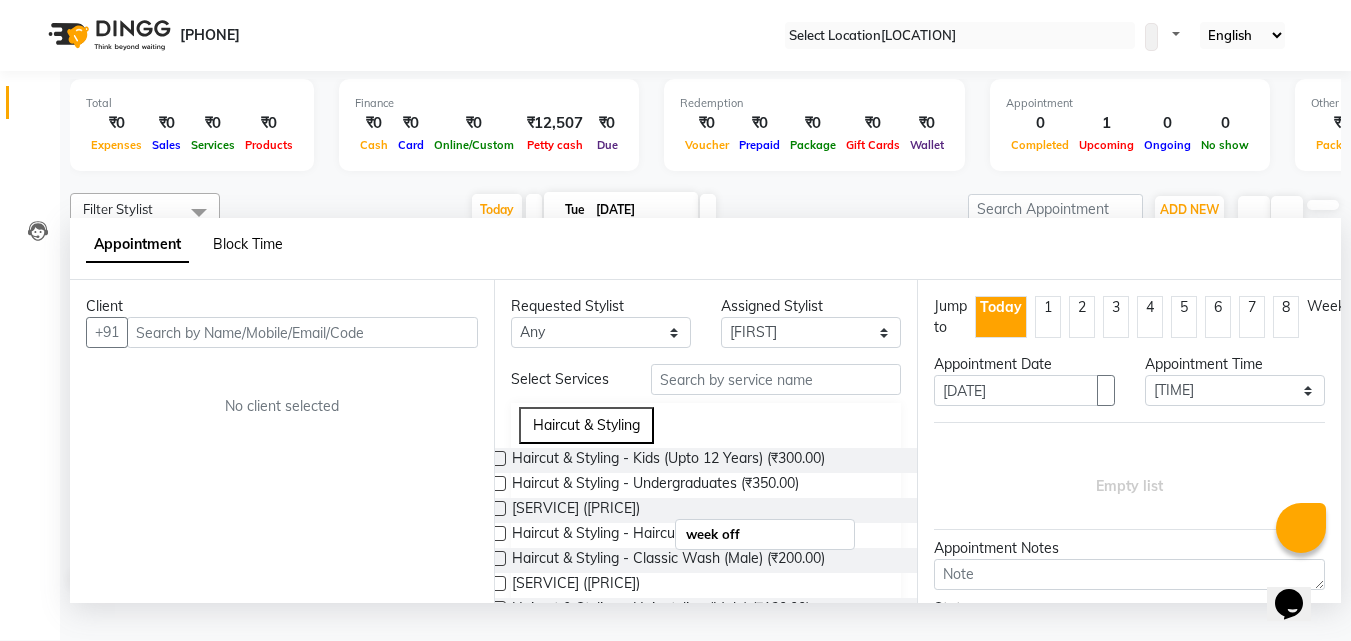 click on "Block Time" at bounding box center (248, 244) 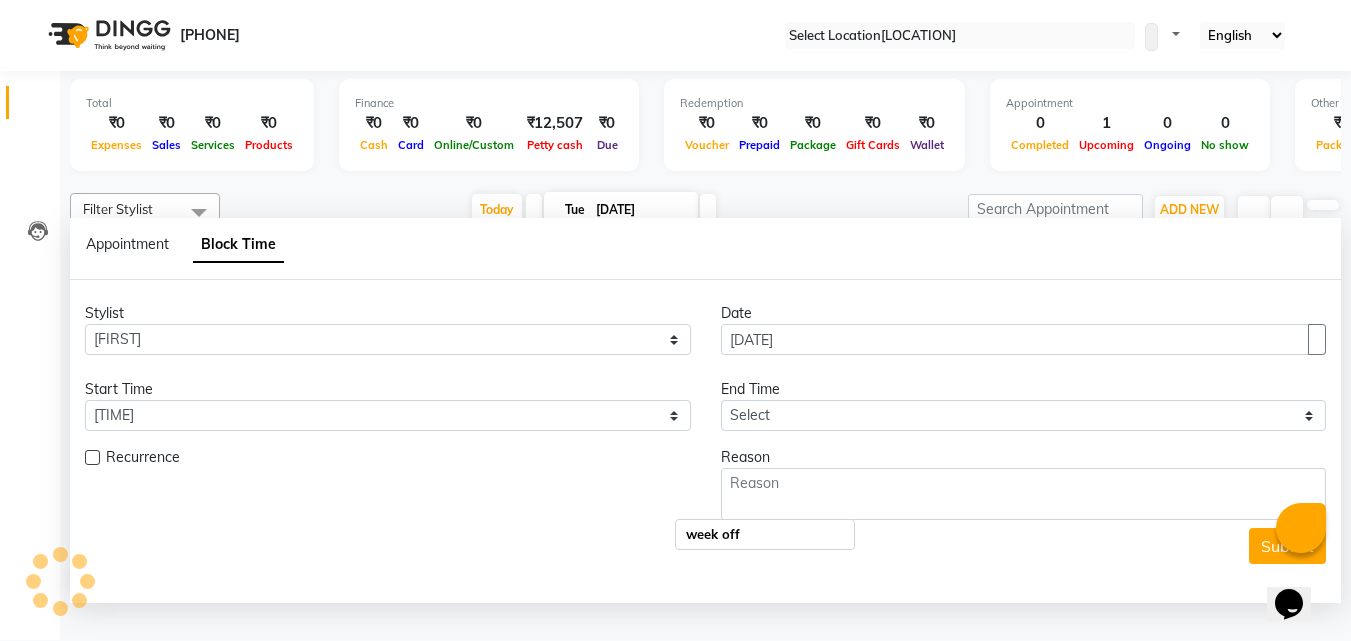 scroll, scrollTop: 265, scrollLeft: 0, axis: vertical 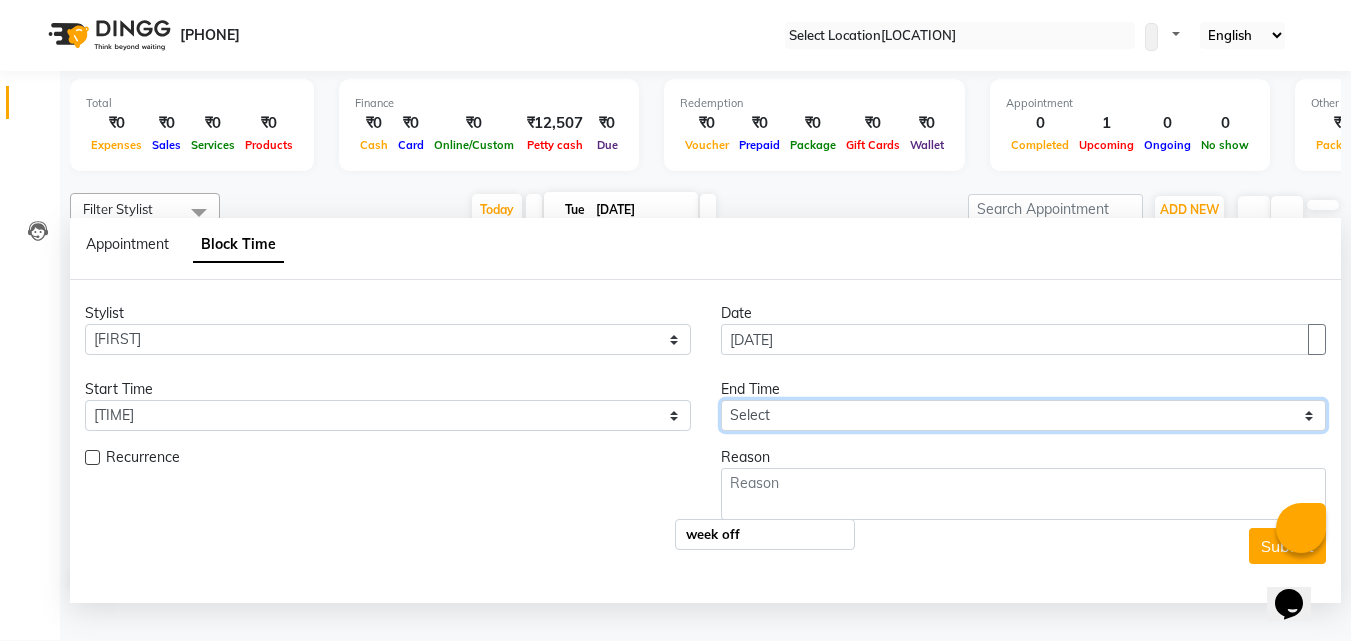 click on "Select 10:00 AM 10:15 AM 10:30 AM 10:45 AM 11:00 AM 11:15 AM 11:30 AM 11:45 AM 12:00 PM 12:15 PM 12:30 PM 12:45 PM 01:00 PM 01:15 PM 01:30 PM 01:45 PM 02:00 PM 02:15 PM 02:30 PM 02:45 PM 03:00 PM 03:15 PM 03:30 PM 03:45 PM 04:00 PM 04:15 PM 04:30 PM 04:45 PM 05:00 PM 05:15 PM 05:30 PM 05:45 PM 06:00 PM 06:15 PM 06:30 PM 06:45 PM 07:00 PM 07:15 PM 07:30 PM 07:45 PM 08:00 PM 08:15 PM 08:30 PM 08:45 PM 09:00 PM" at bounding box center [388, 339] 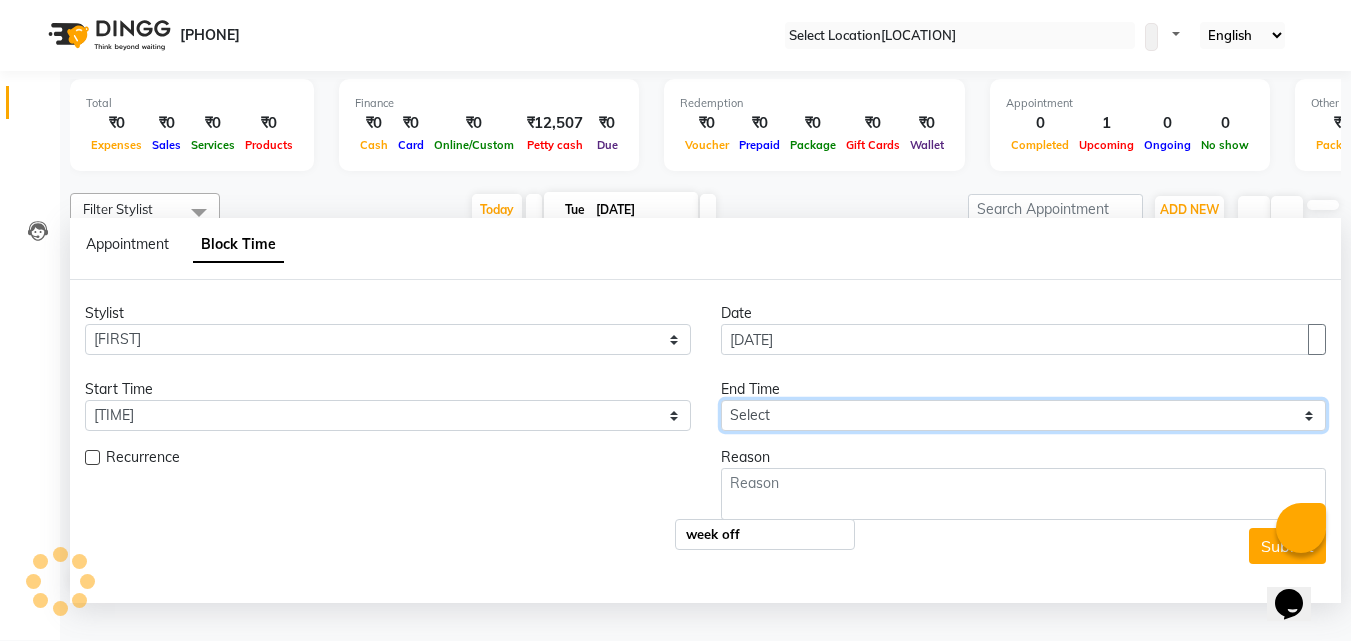 select on "1200" 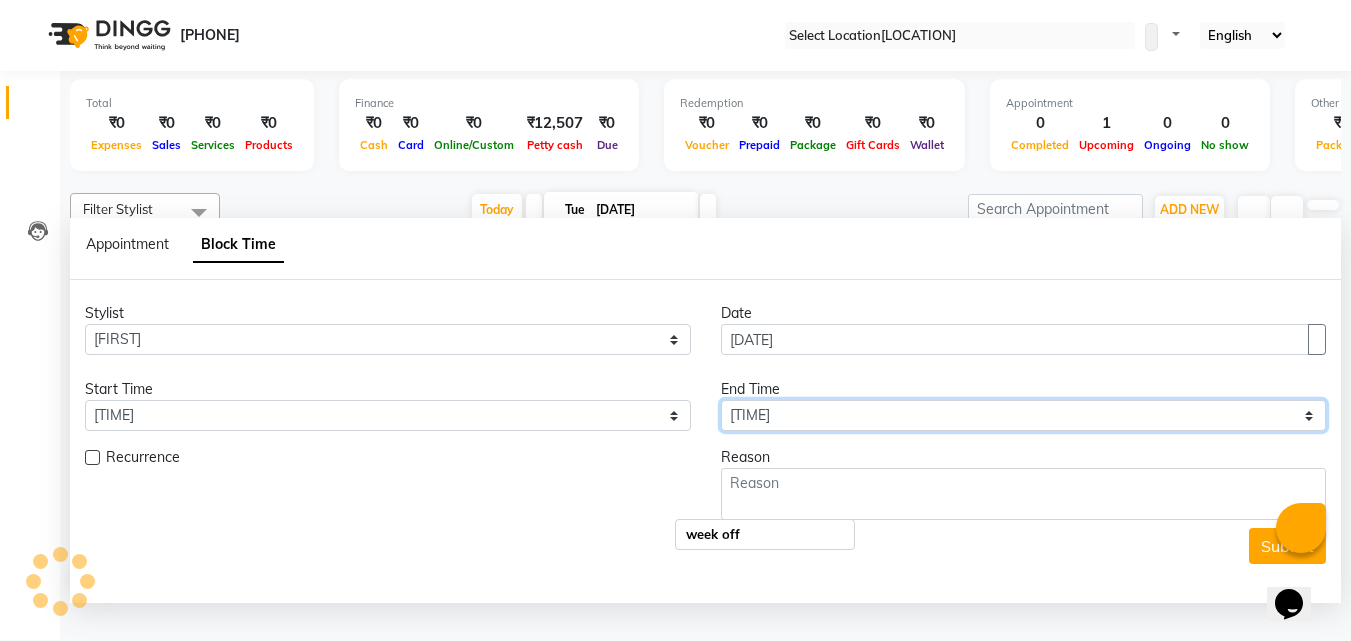 click on "Select 10:00 AM 10:15 AM 10:30 AM 10:45 AM 11:00 AM 11:15 AM 11:30 AM 11:45 AM 12:00 PM 12:15 PM 12:30 PM 12:45 PM 01:00 PM 01:15 PM 01:30 PM 01:45 PM 02:00 PM 02:15 PM 02:30 PM 02:45 PM 03:00 PM 03:15 PM 03:30 PM 03:45 PM 04:00 PM 04:15 PM 04:30 PM 04:45 PM 05:00 PM 05:15 PM 05:30 PM 05:45 PM 06:00 PM 06:15 PM 06:30 PM 06:45 PM 07:00 PM 07:15 PM 07:30 PM 07:45 PM 08:00 PM 08:15 PM 08:30 PM 08:45 PM 09:00 PM" at bounding box center (388, 339) 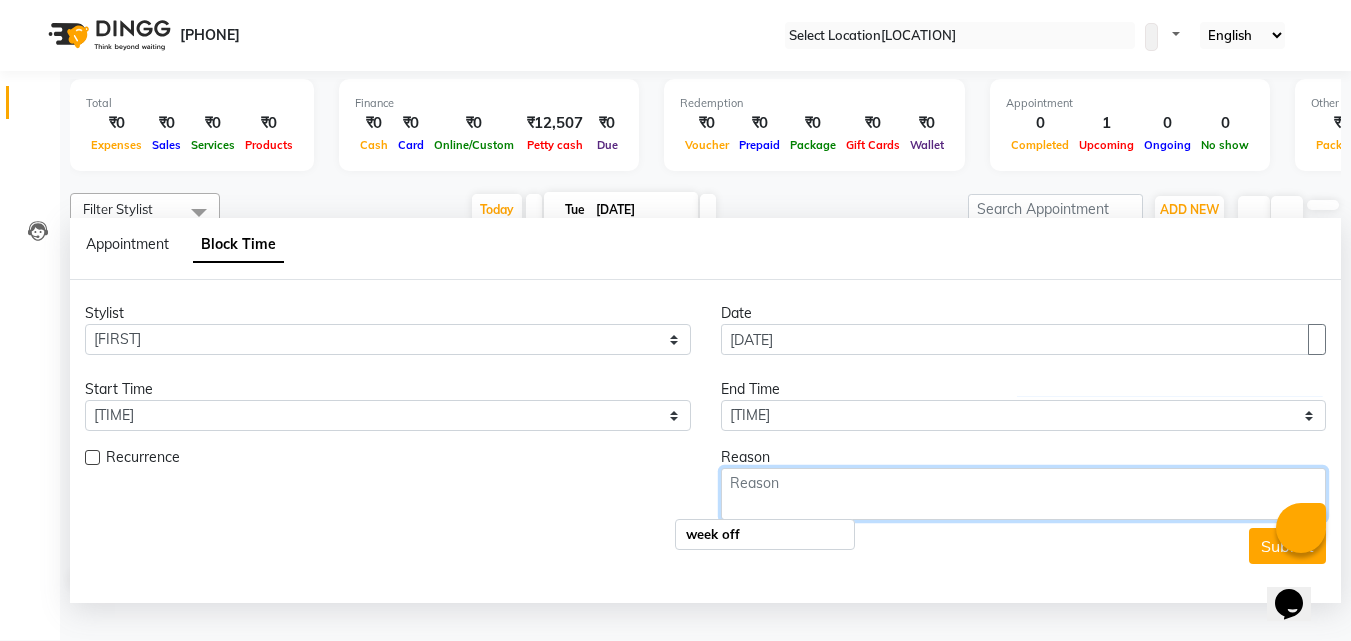 click at bounding box center (1024, 494) 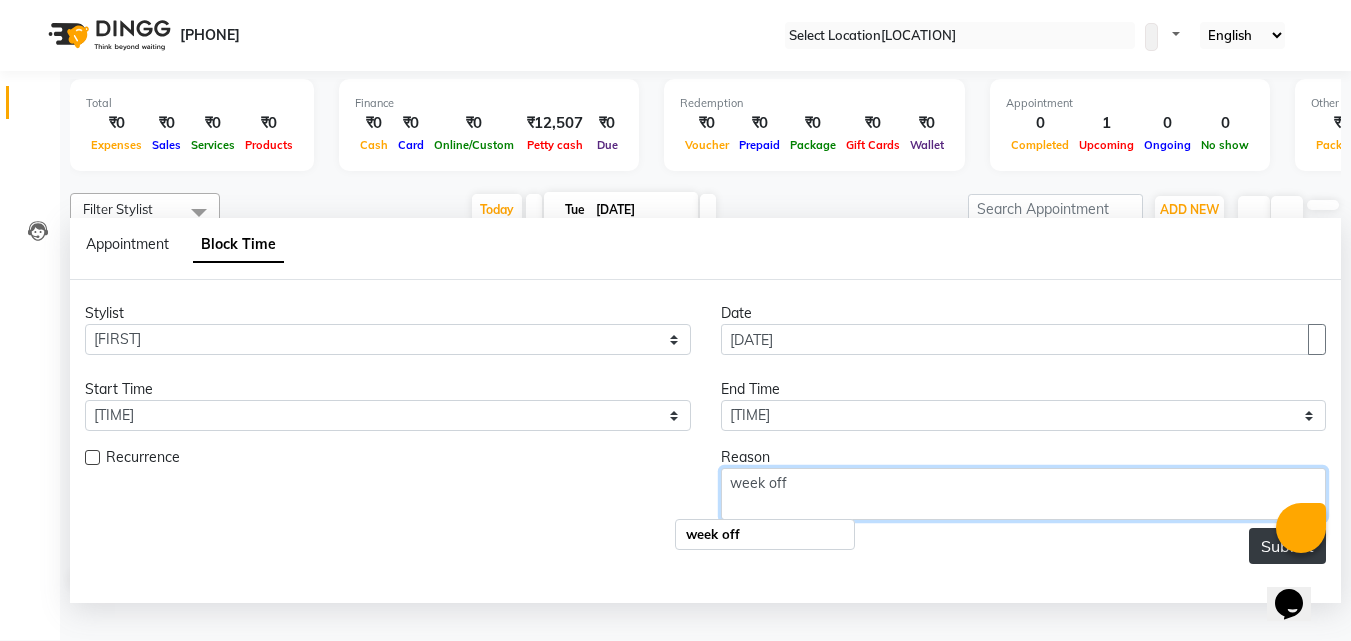 type on "week off" 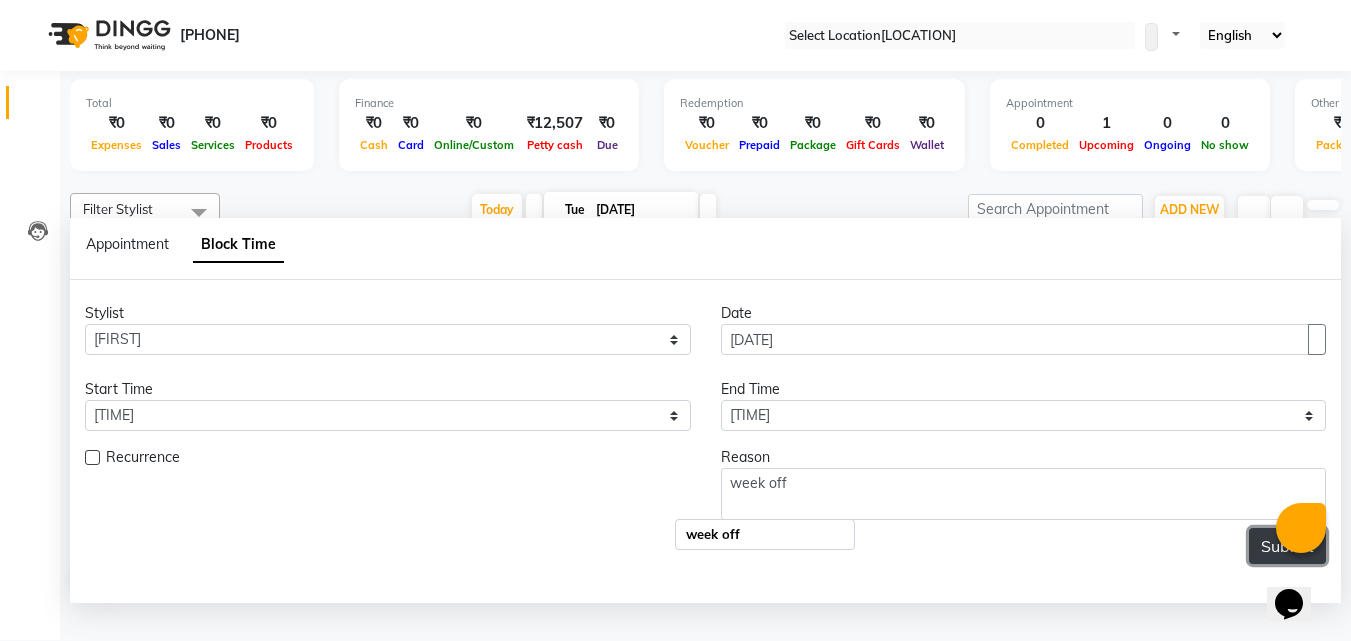 click on "Submit" at bounding box center (1287, 546) 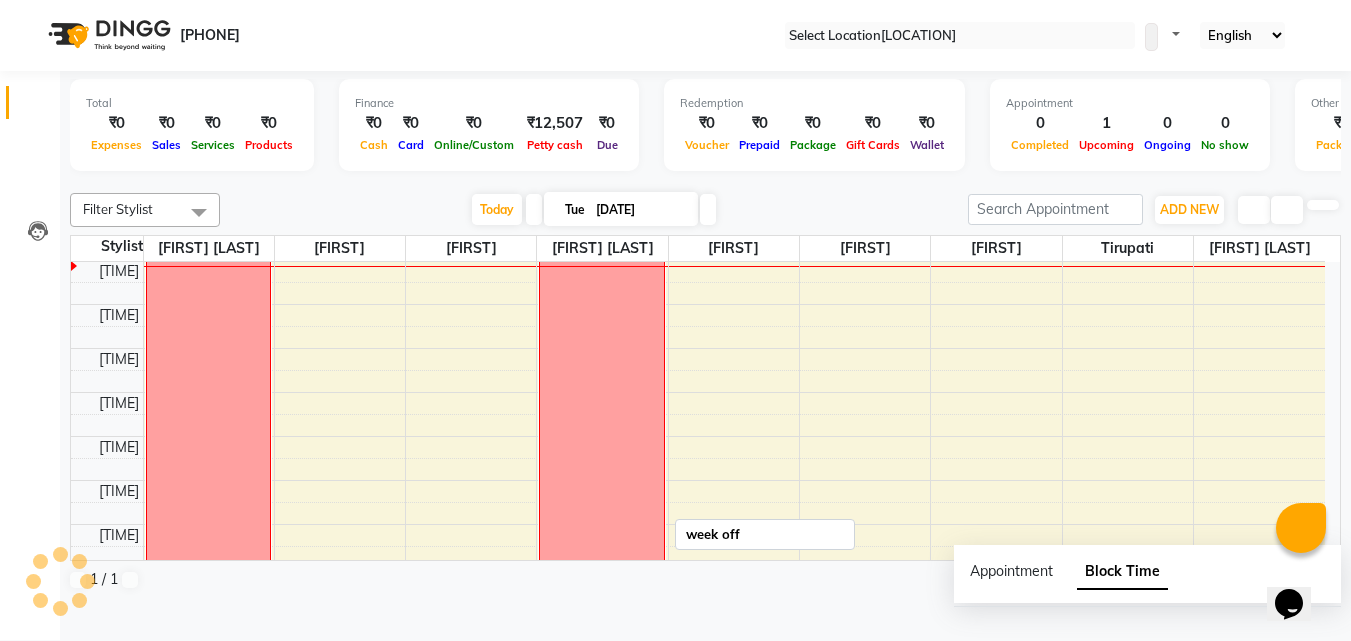scroll, scrollTop: 0, scrollLeft: 0, axis: both 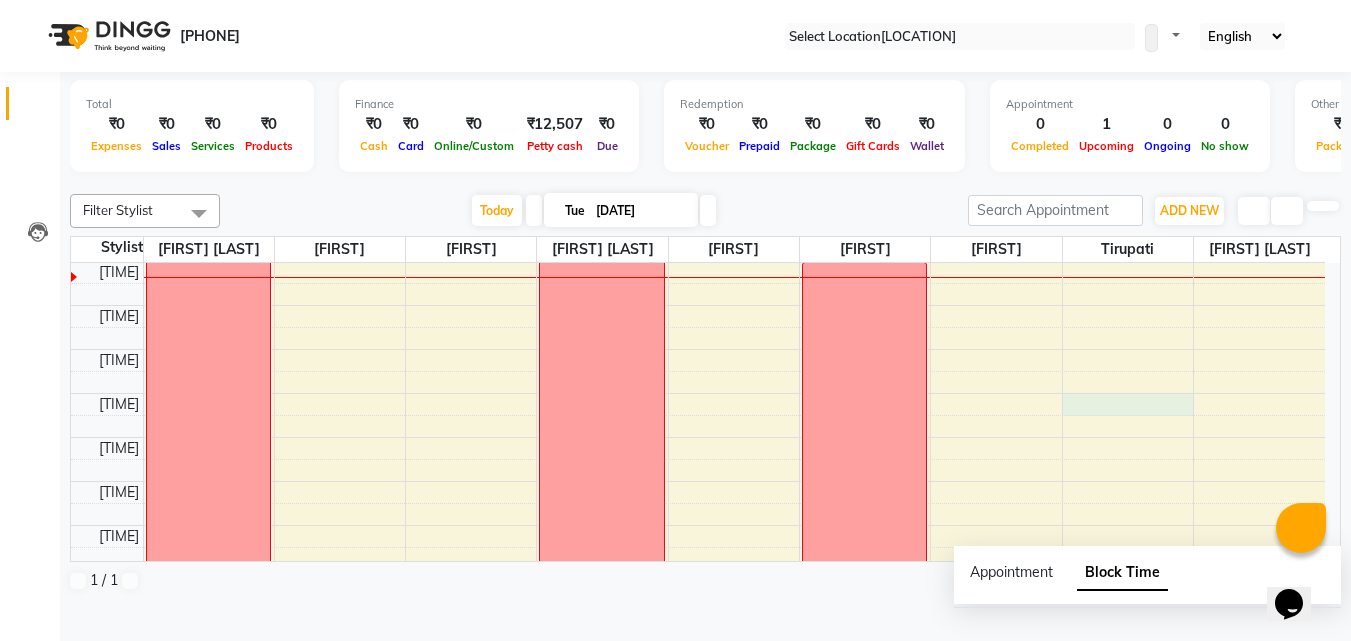 click on "9:00 AM 9:30 AM 10:00 AM 10:30 AM 11:00 AM 11:30 AM 12:00 PM 12:30 PM 1:00 PM 1:30 PM 2:00 PM 2:30 PM 3:00 PM 3:30 PM 4:00 PM 4:30 PM 5:00 PM 5:30 PM 6:00 PM 6:30 PM 7:00 PM 7:30 PM 8:00 PM 8:30 PM 9:00 PM 9:30 PM  week off              [FIRST] [LAST], TK01, [TIME]-[TIME], Highlights - Long  week off   week off" at bounding box center (698, 569) 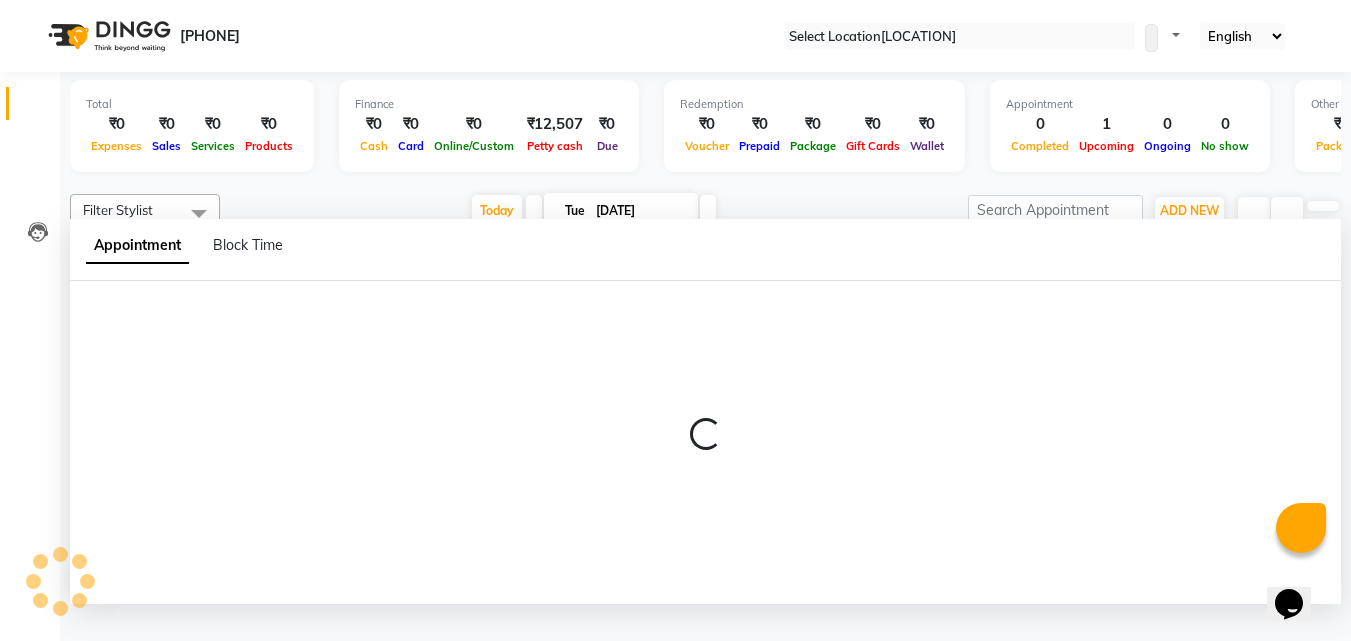 scroll, scrollTop: 1, scrollLeft: 0, axis: vertical 